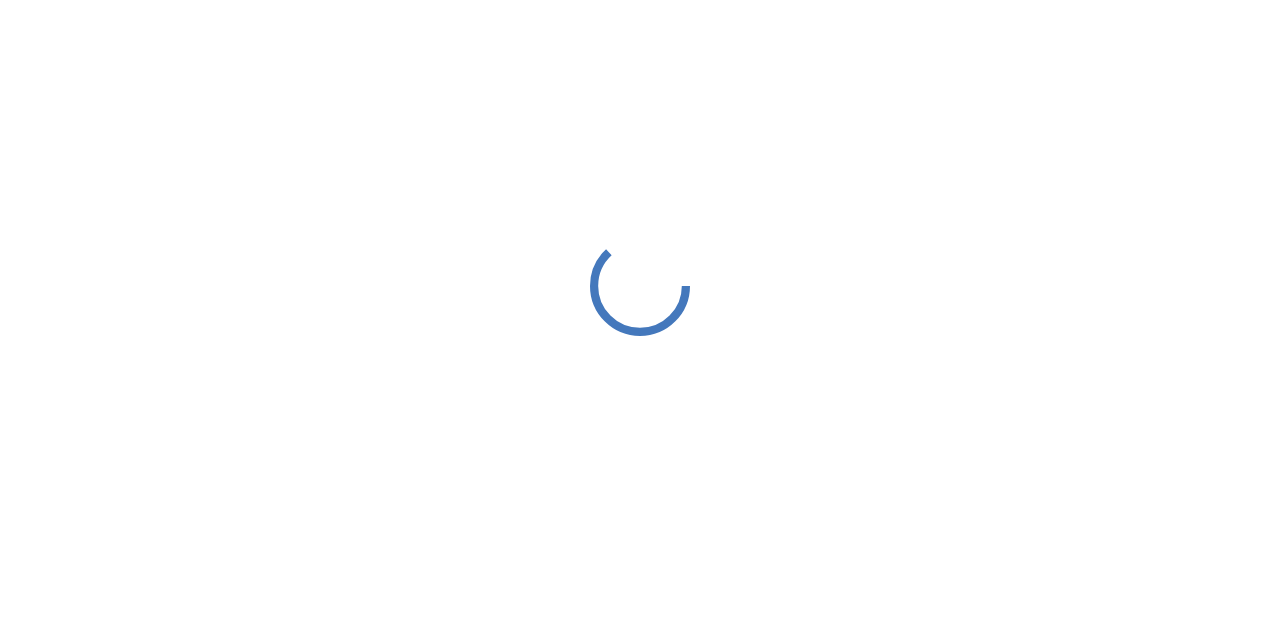 scroll, scrollTop: 0, scrollLeft: 0, axis: both 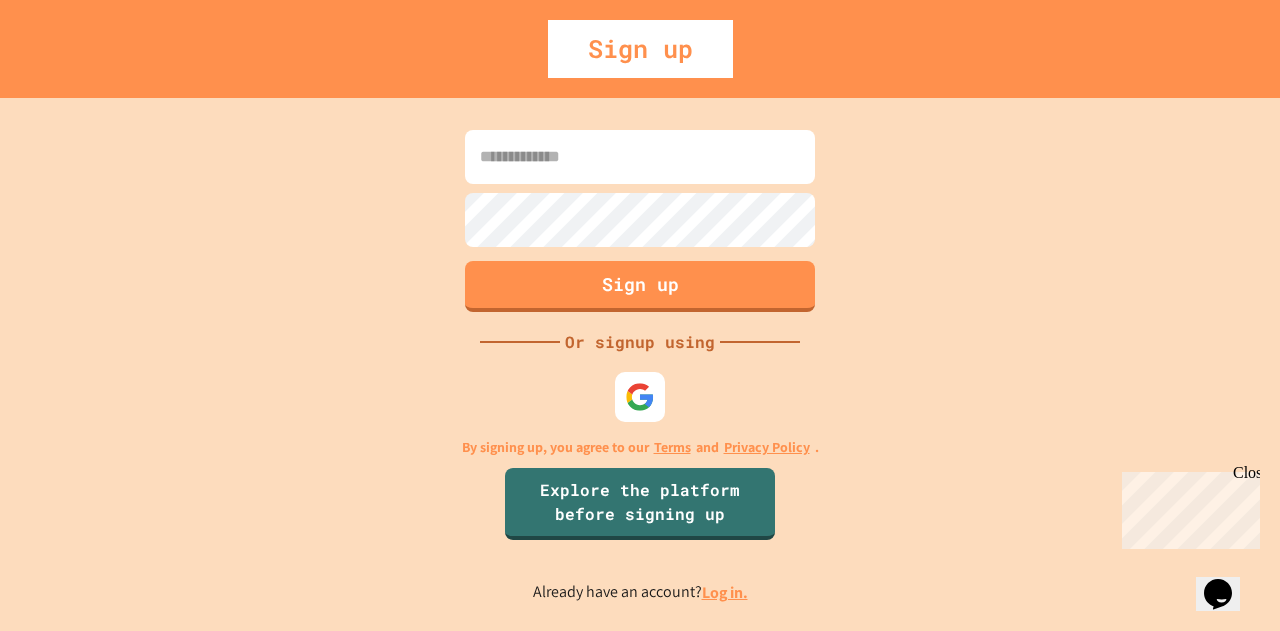 click on "Sign up" at bounding box center (640, 49) 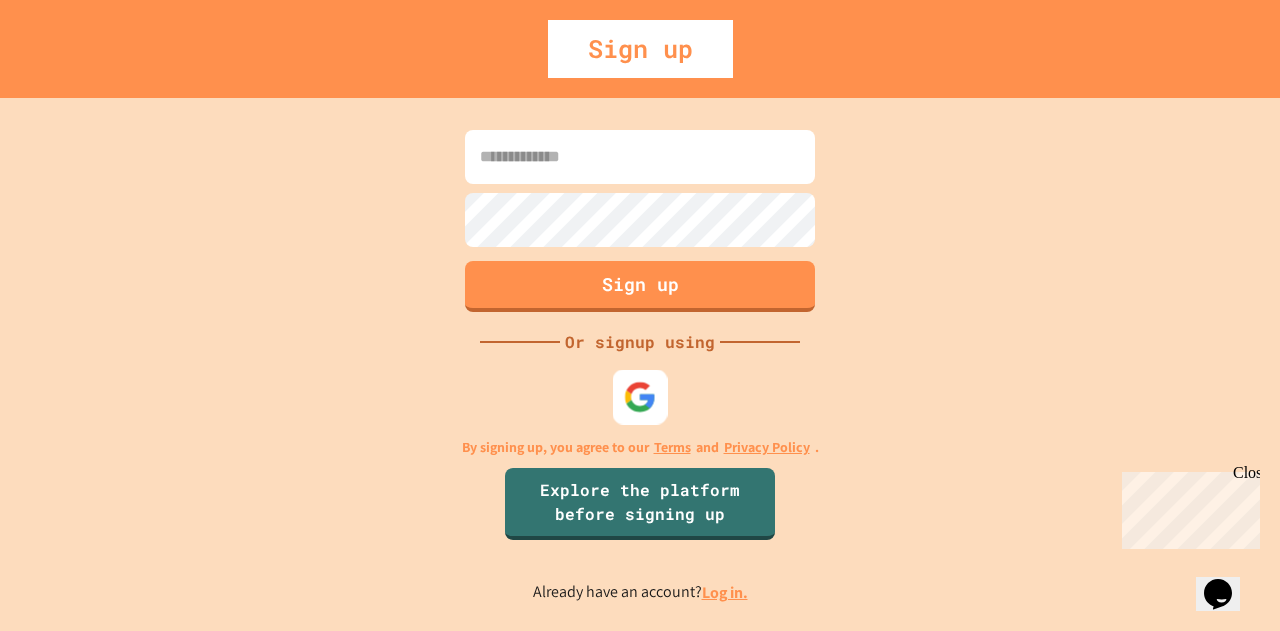 click at bounding box center (640, 396) 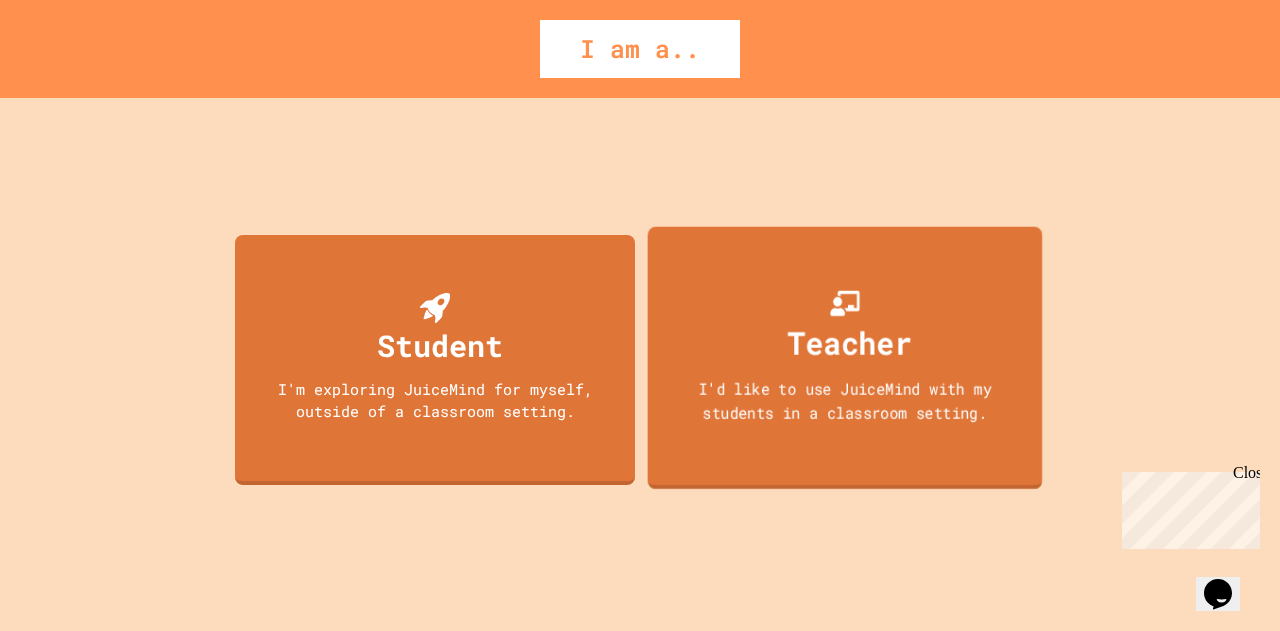 click on "Teacher" at bounding box center [850, 342] 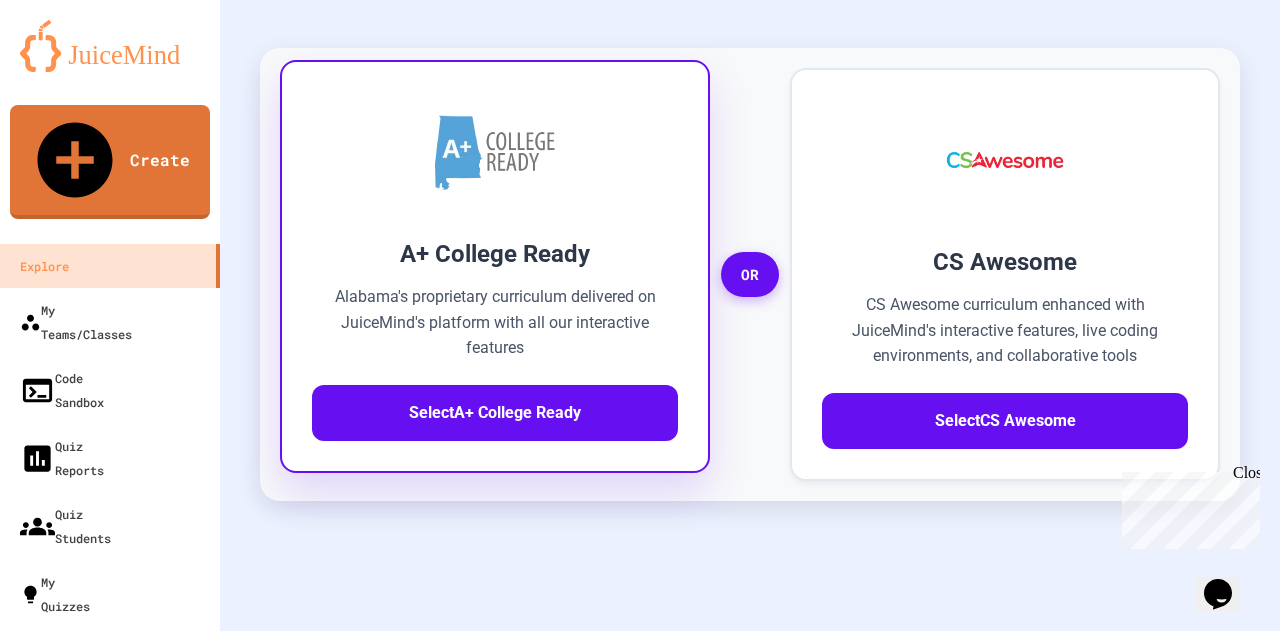 scroll, scrollTop: 700, scrollLeft: 0, axis: vertical 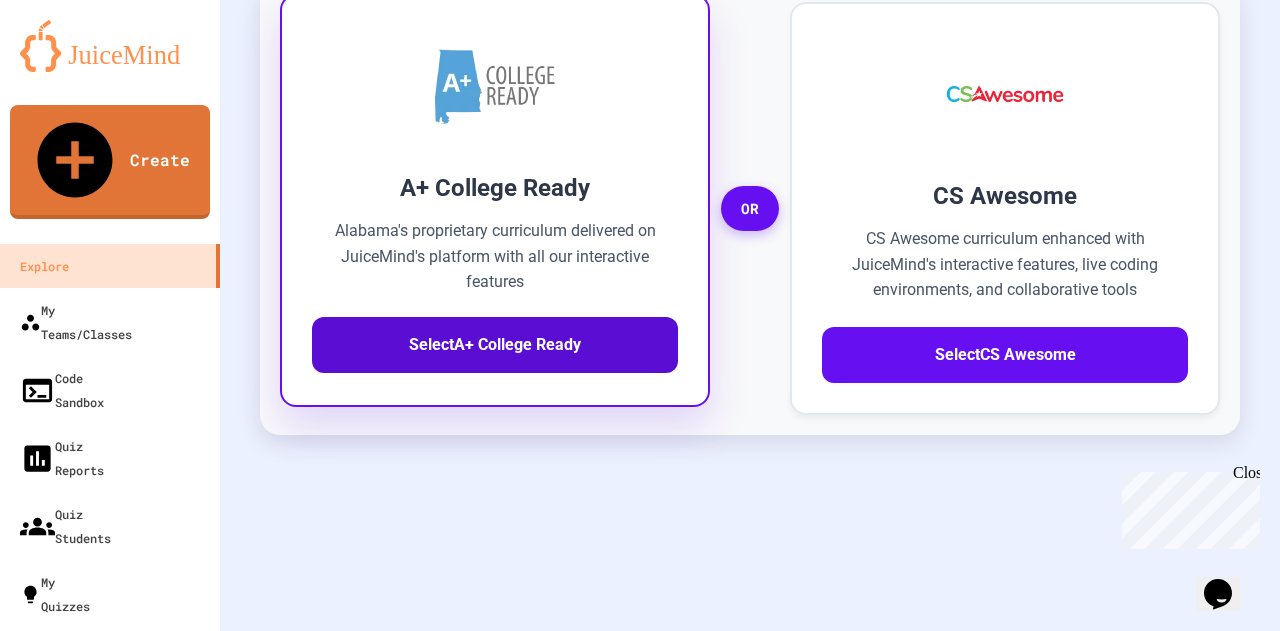 click on "Select  A+ College Ready" at bounding box center [495, 345] 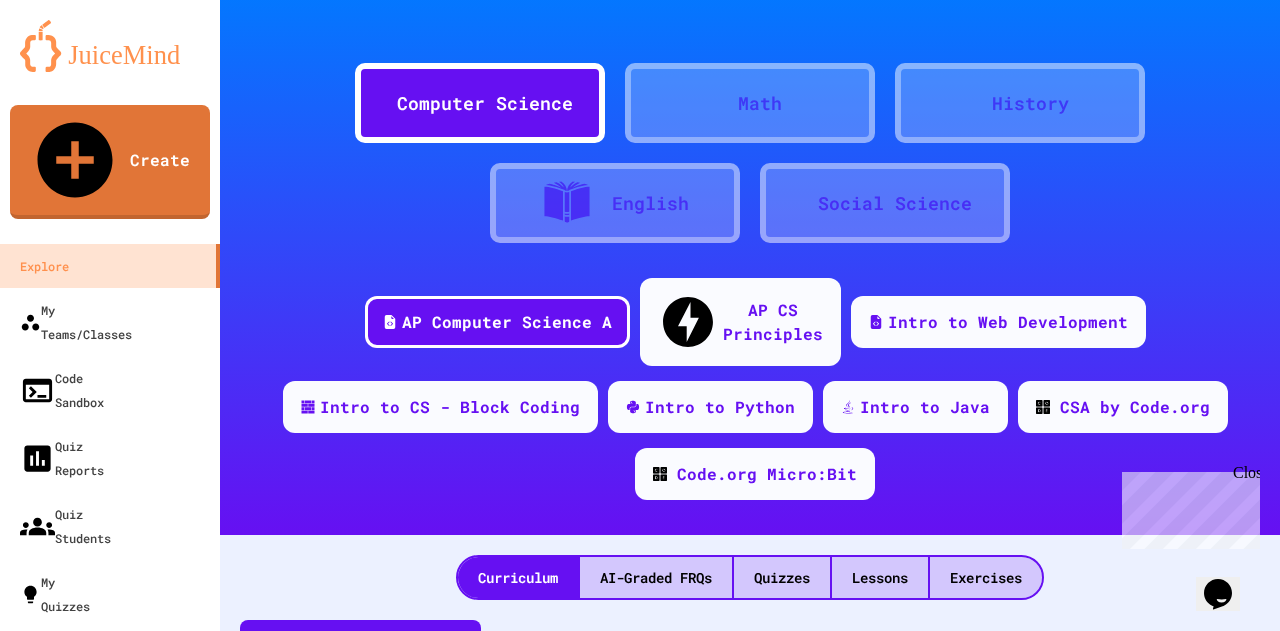 scroll, scrollTop: 0, scrollLeft: 0, axis: both 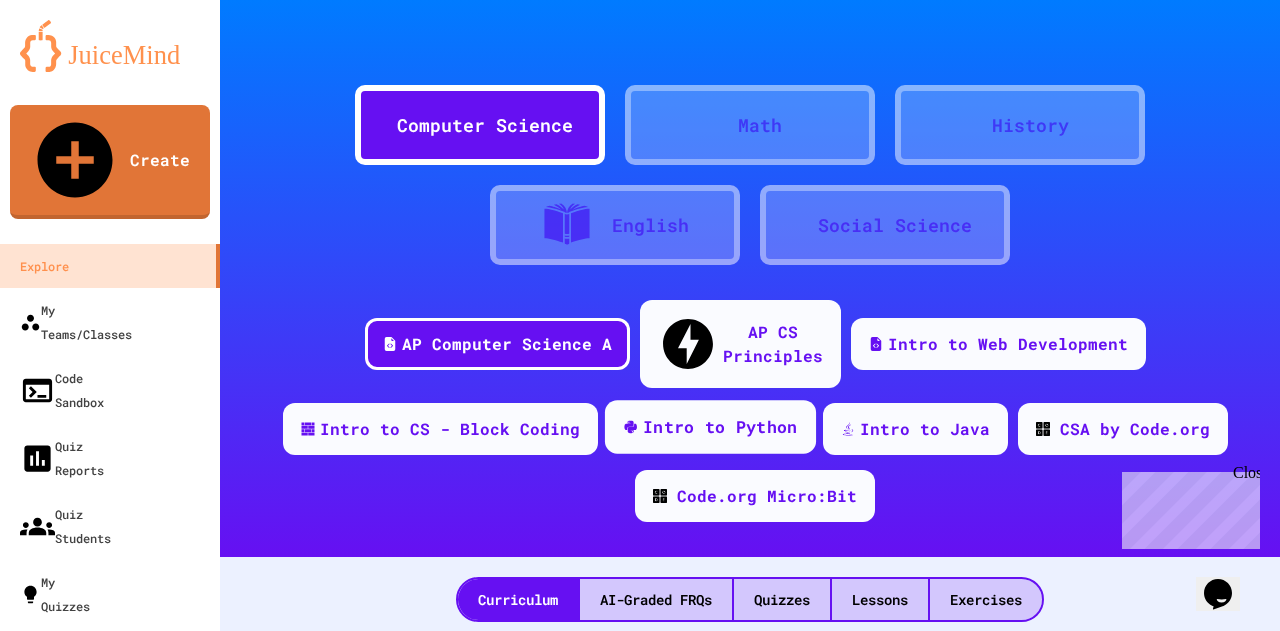 click on "Intro to Python" at bounding box center (720, 427) 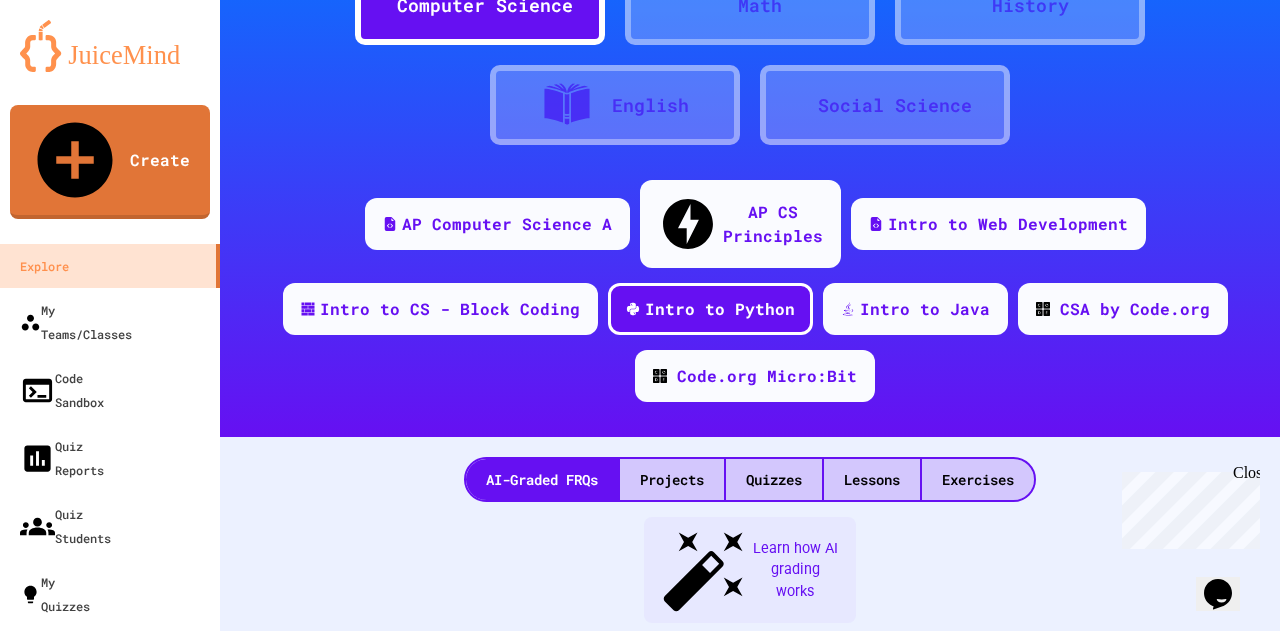 scroll, scrollTop: 100, scrollLeft: 0, axis: vertical 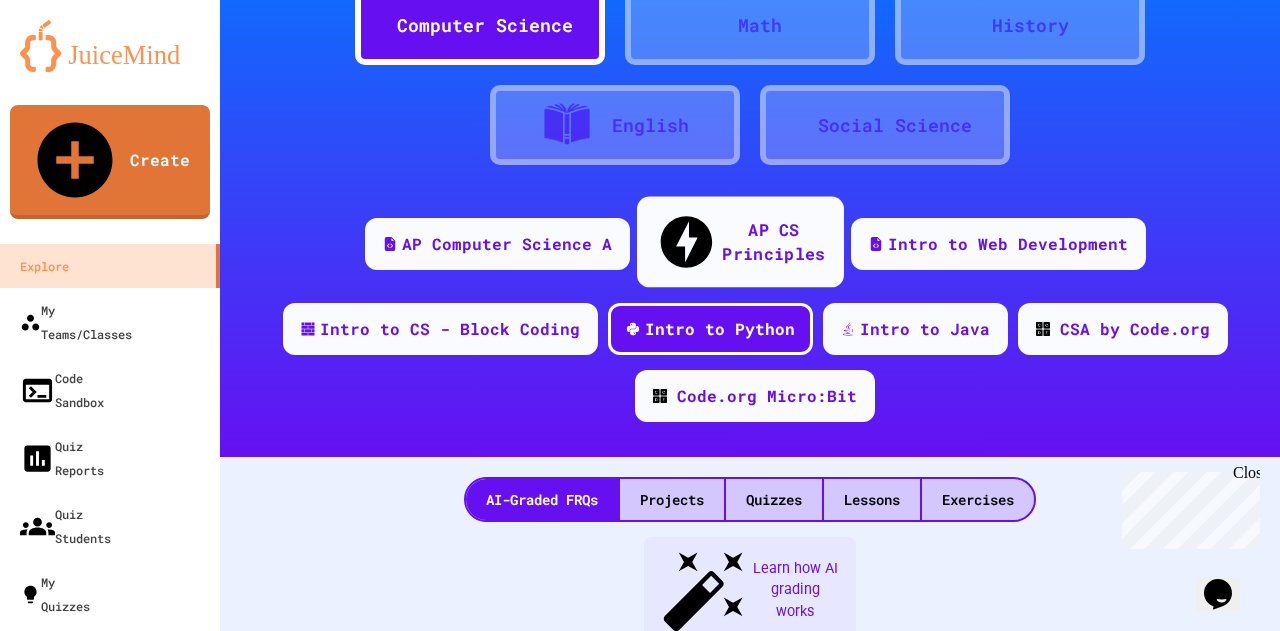 click on "AP CS Principles" at bounding box center [773, 241] 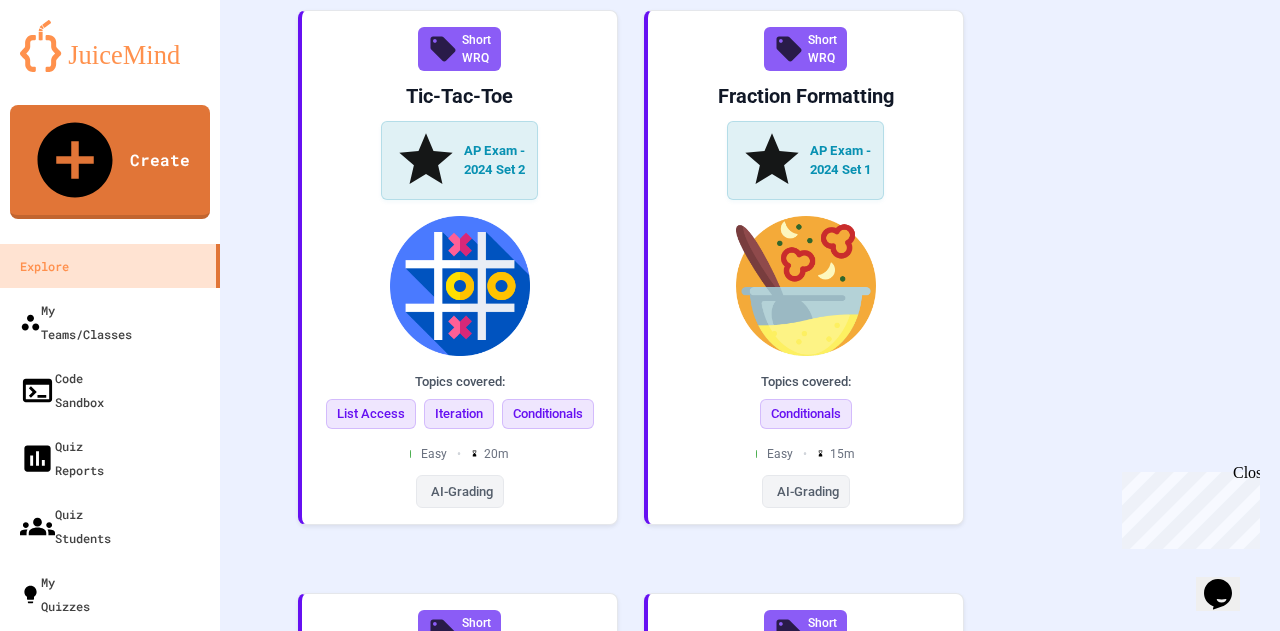 scroll, scrollTop: 4200, scrollLeft: 0, axis: vertical 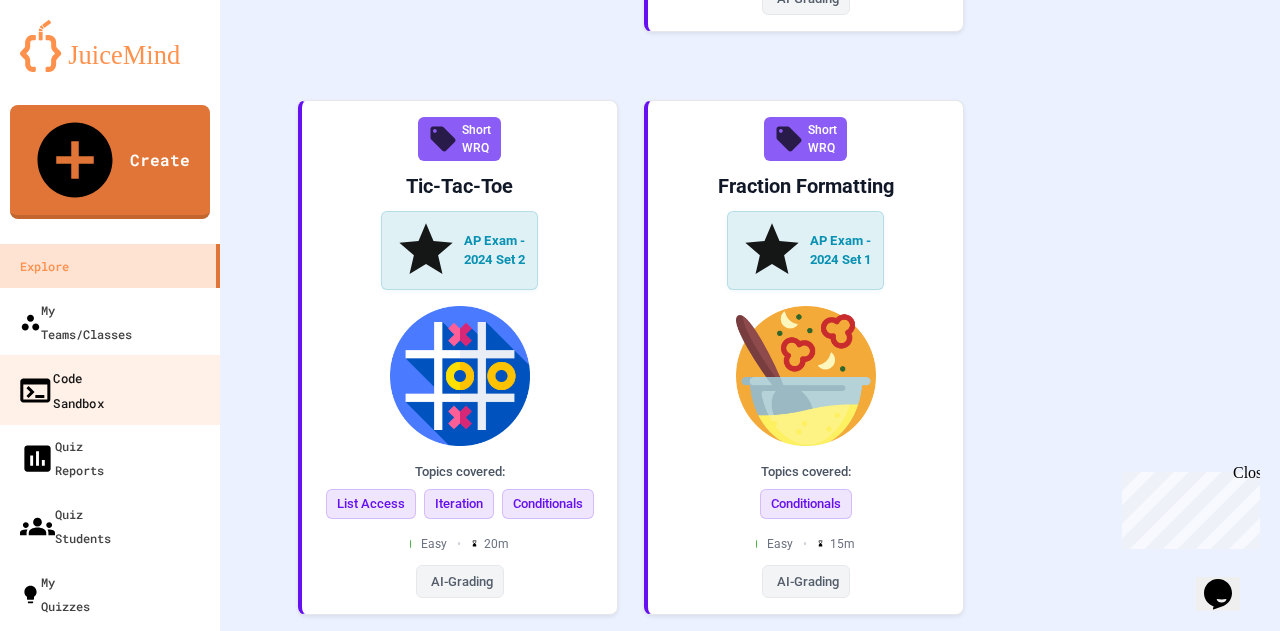 click on "Code Sandbox" at bounding box center (60, 389) 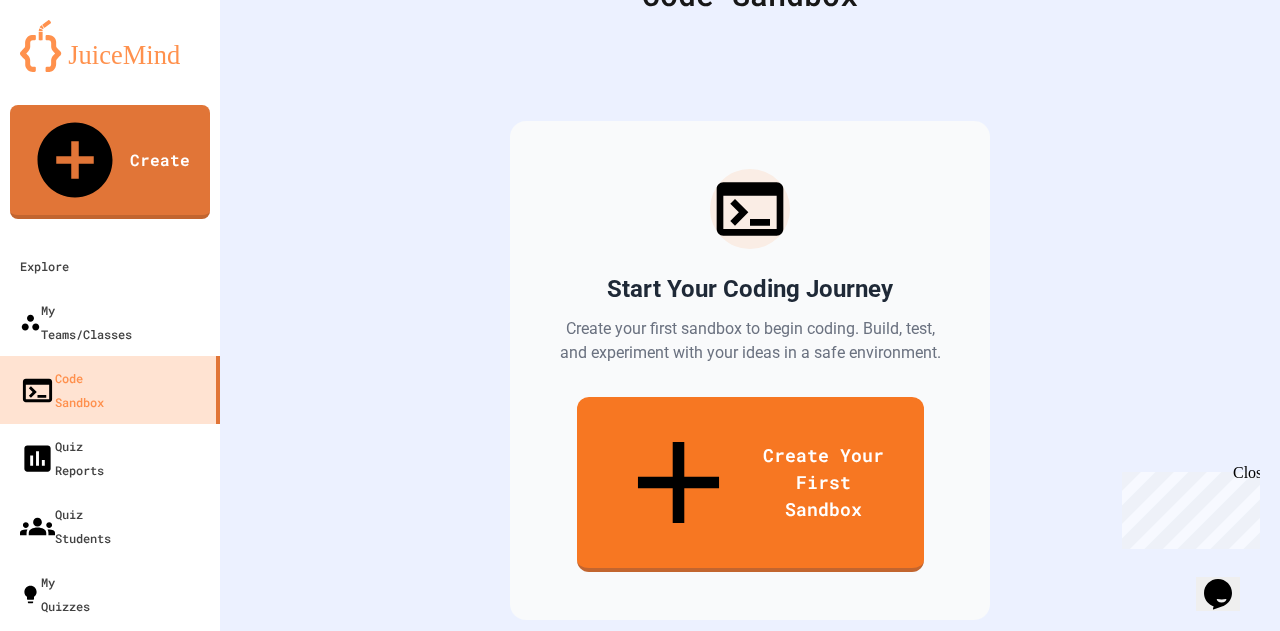 scroll, scrollTop: 114, scrollLeft: 0, axis: vertical 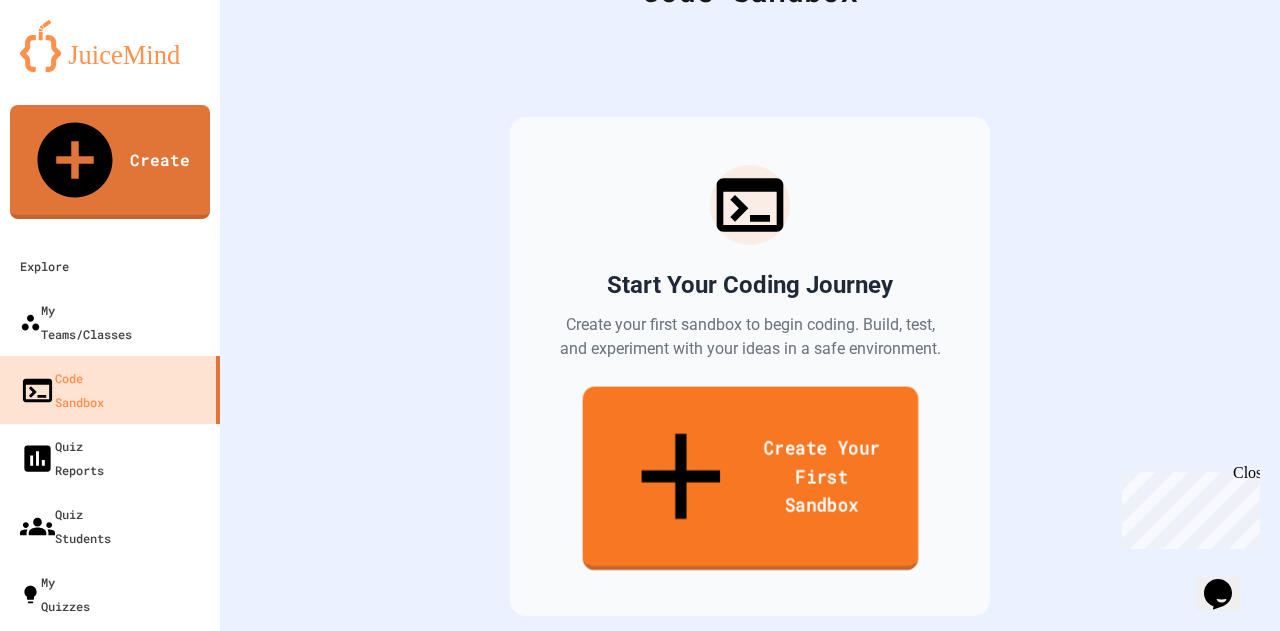 click on "Create Your First Sandbox" at bounding box center (750, 479) 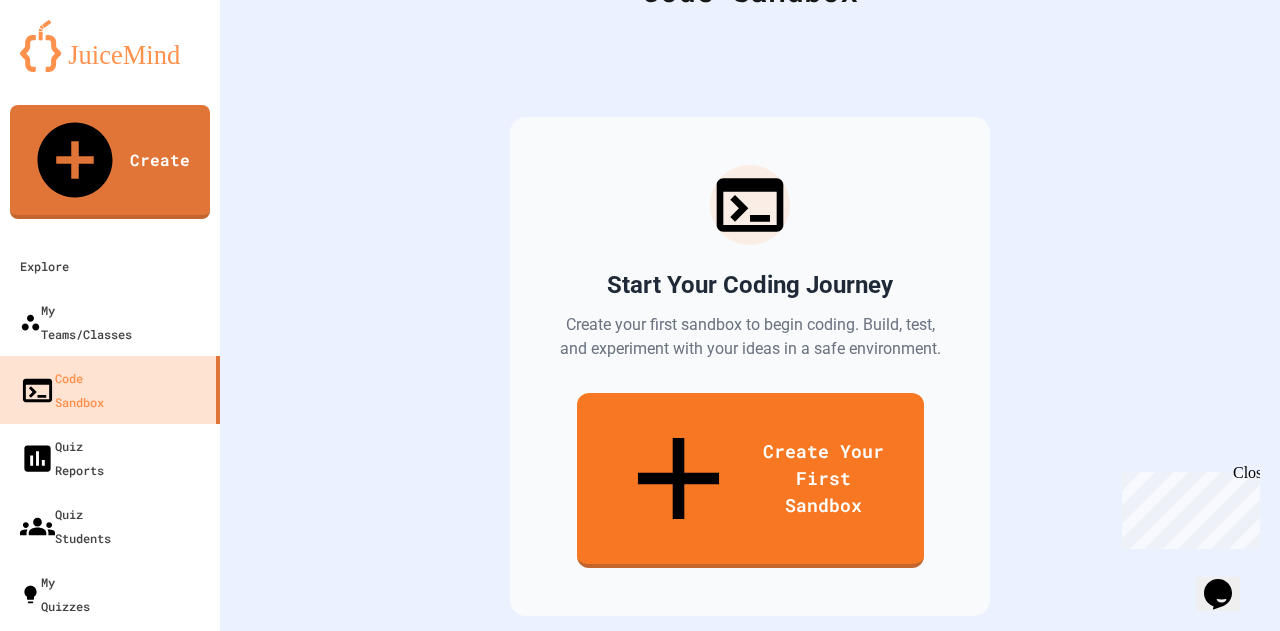 click on "We are updating our servers at 7PM EST on 3/11/2025. JuiceMind should continue to work as expected, but if you experience any issues, please chat with us. Create Explore My Teams/Classes Code Sandbox Quiz Reports Quiz Students My Quizzes Smart Doorbell & Ping Pong Launcher Diamond Change plan Code Sandbox Start Your Coding Journey Create your first sandbox to begin coding. Build, test, and experiment with your ideas in a safe environment. Create Your First Sandbox
Create a new Sandbox Sandbox Language ​ Sandbox Language Create Sandbox Python Java C# Javascript (Node.js) HTML/CSS/JS C++ Python with Turtle Node.js (prompt-sync) Python with Pygame Python with Tkinter Python with PyQT Python with Matplotlib Python with Pillow Java with Swing Java with KarelJRobot Block Coding - Python C p5.js Python (CMU)" at bounding box center [640, 315] 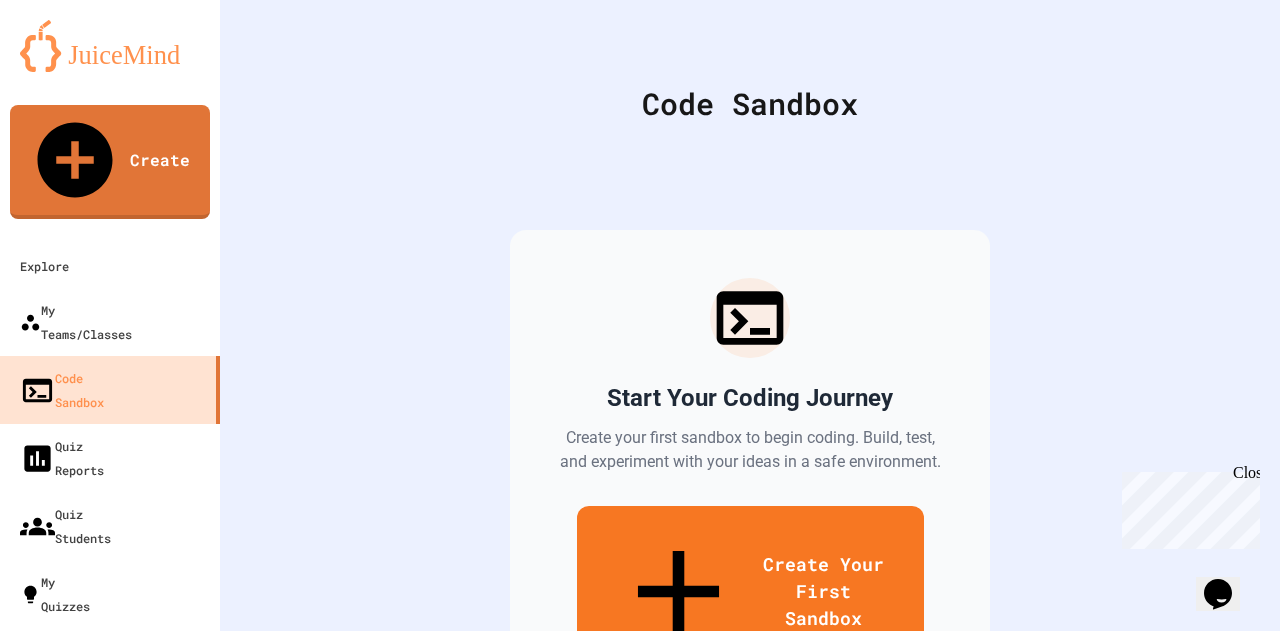 scroll, scrollTop: 0, scrollLeft: 0, axis: both 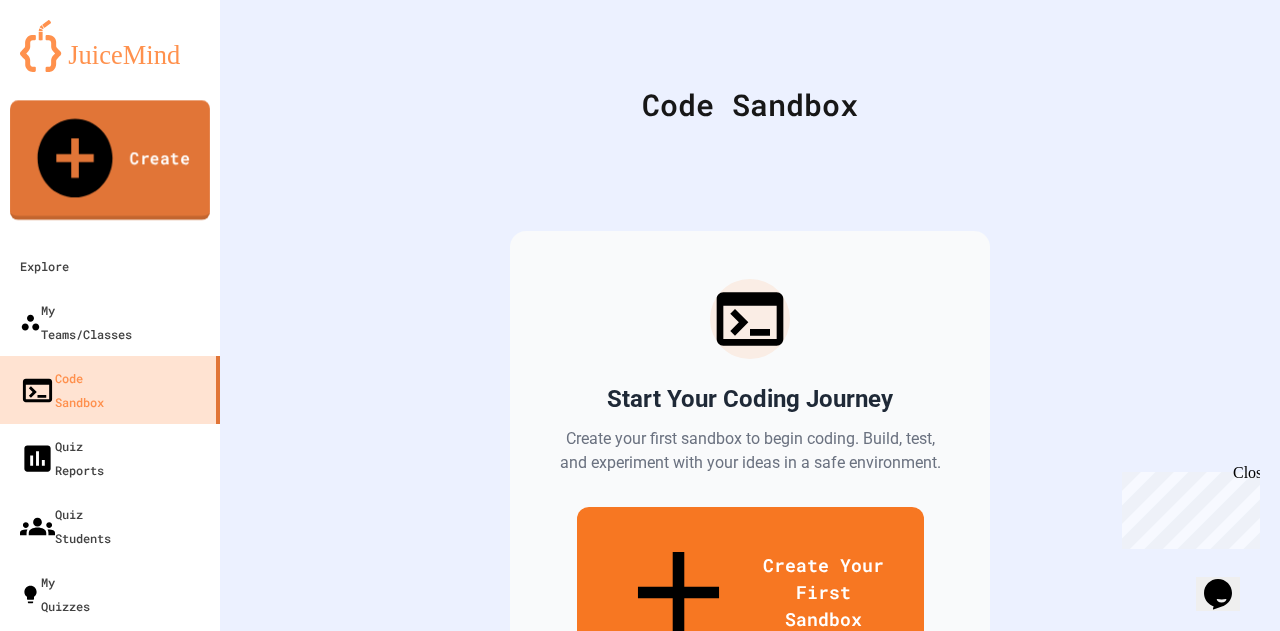 click on "Create" at bounding box center (110, 160) 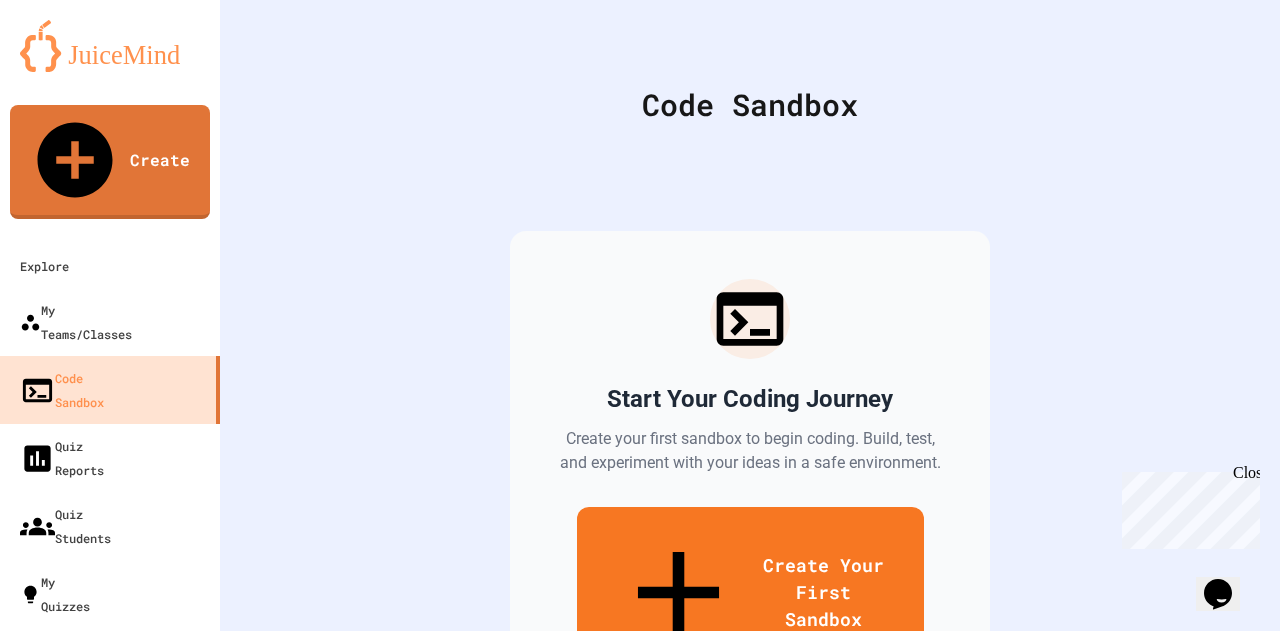 scroll, scrollTop: 291, scrollLeft: 0, axis: vertical 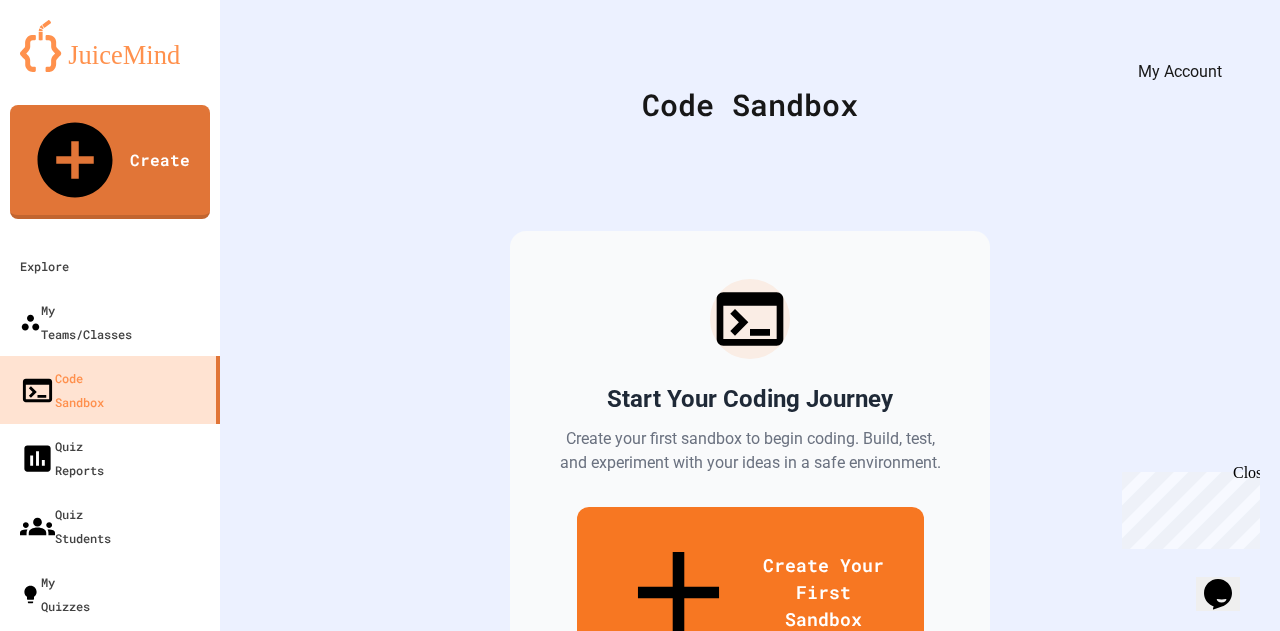 click 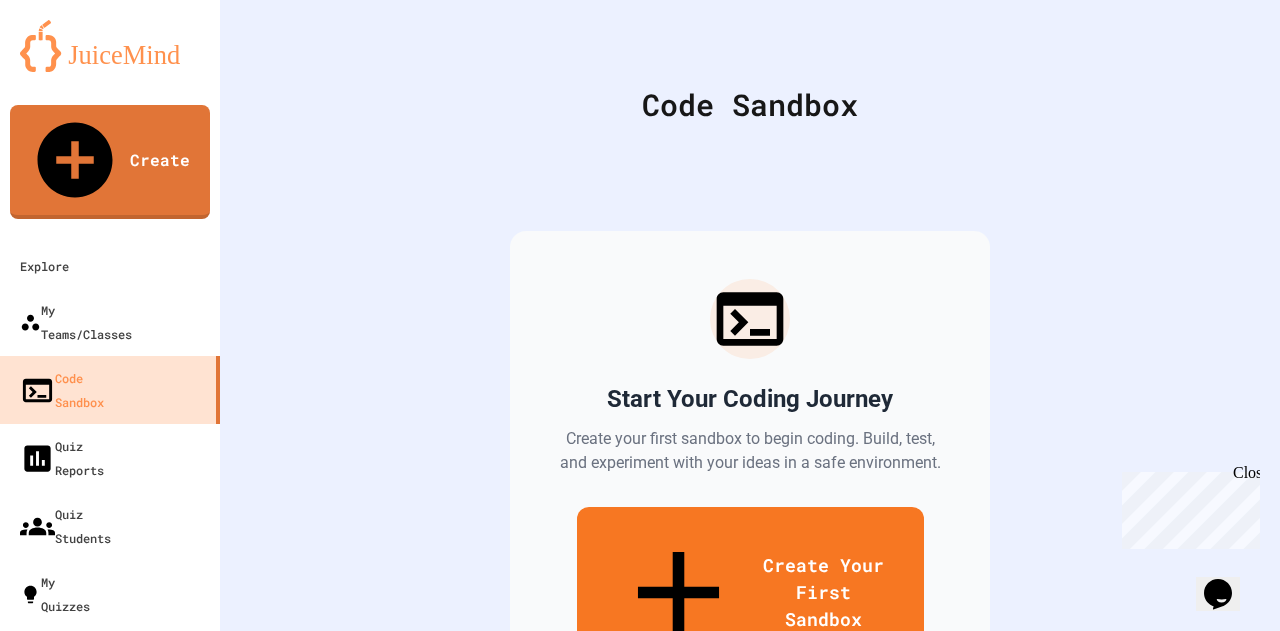 click at bounding box center [640, 631] 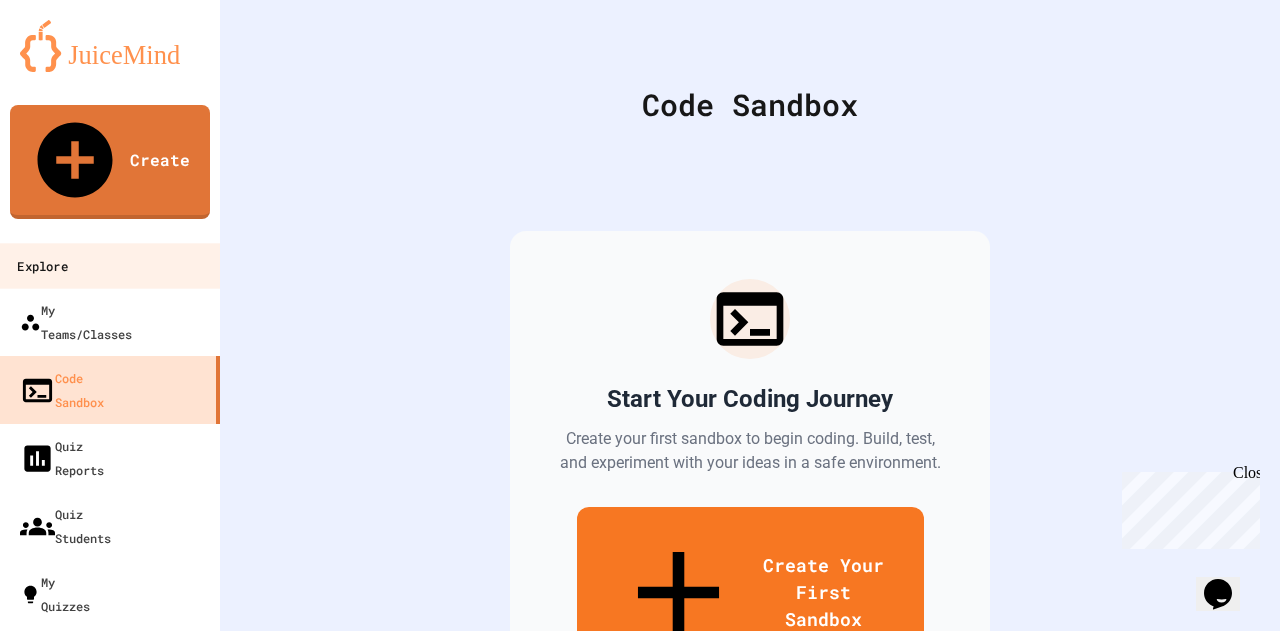 click on "Explore" at bounding box center (110, 265) 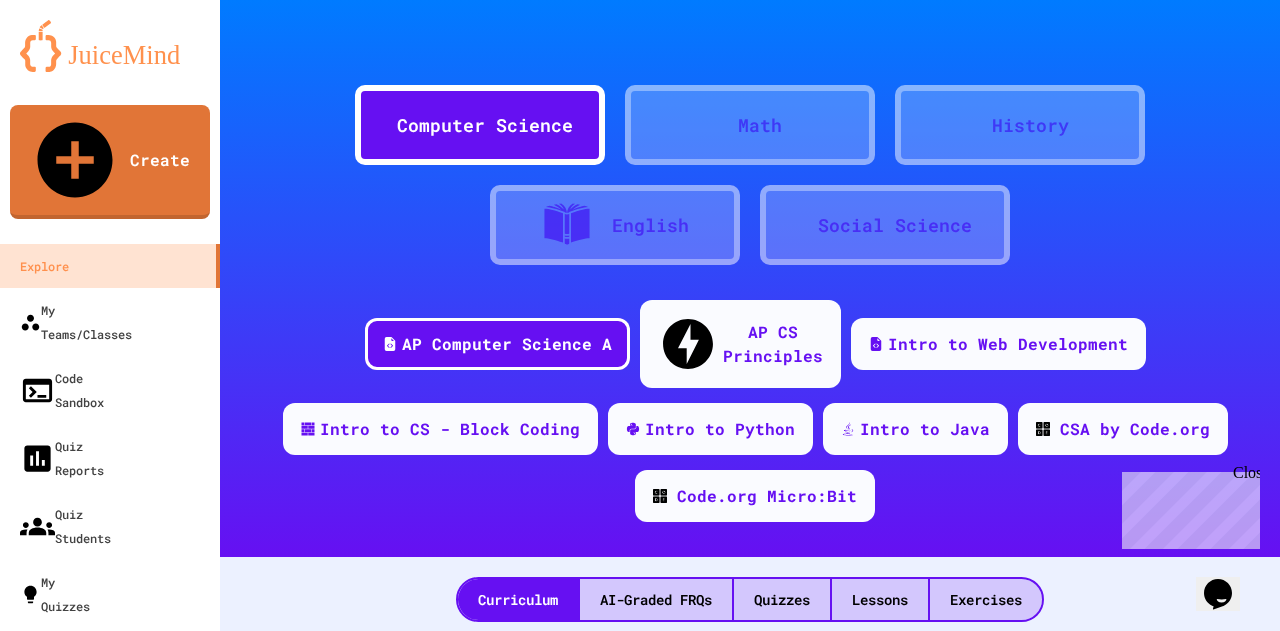 click on "Computer Science" at bounding box center (485, 125) 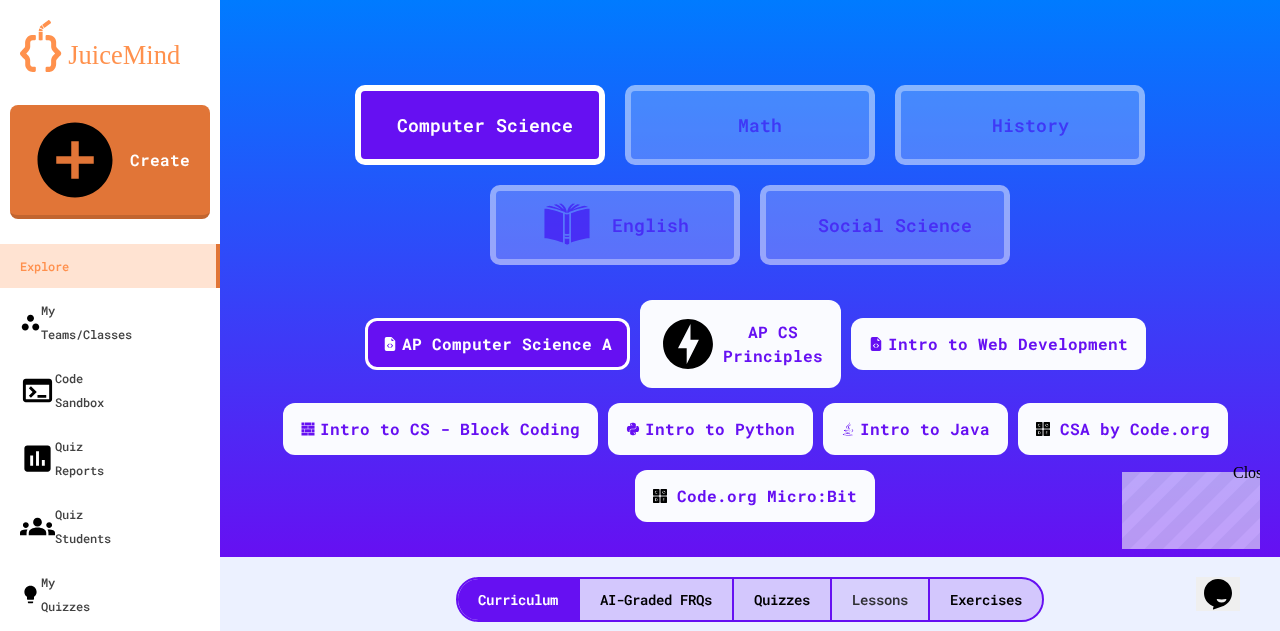 click on "Lessons" at bounding box center [880, 599] 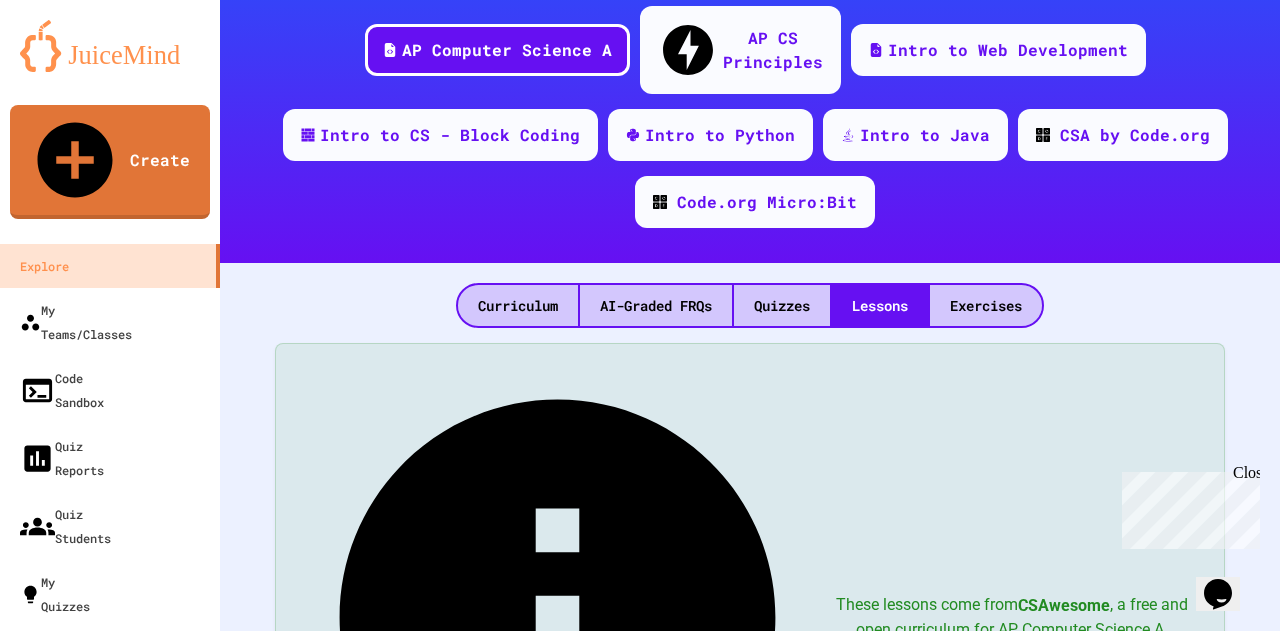 scroll, scrollTop: 94, scrollLeft: 0, axis: vertical 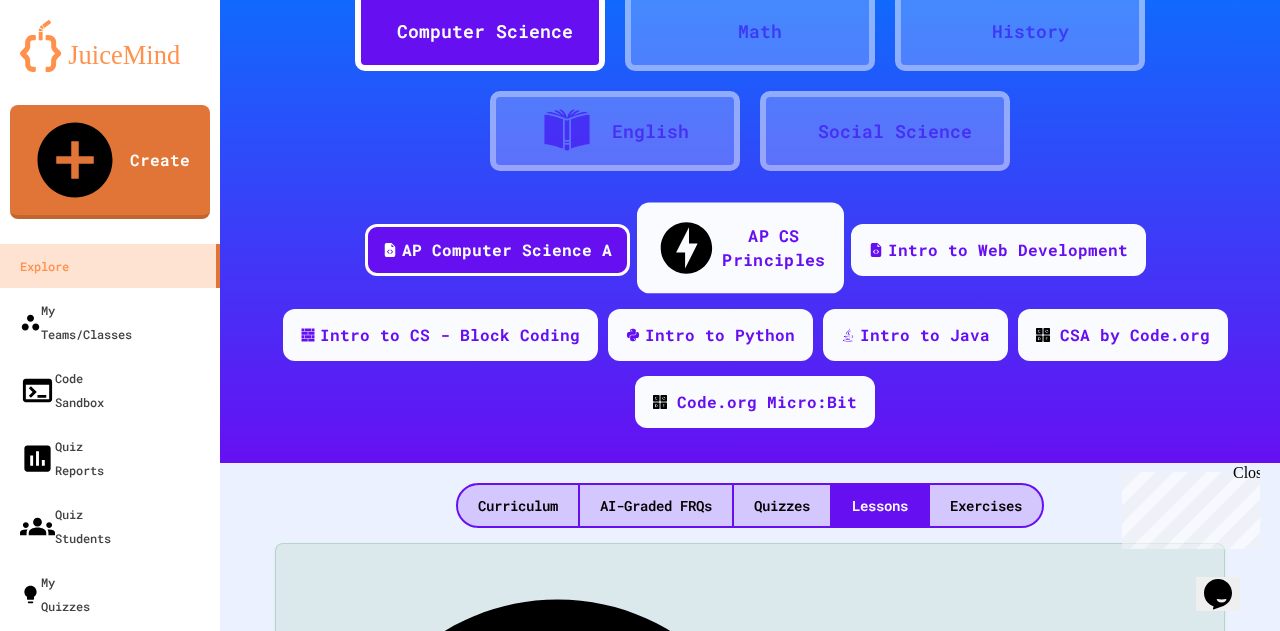 click on "AP CS Principles" at bounding box center [773, 247] 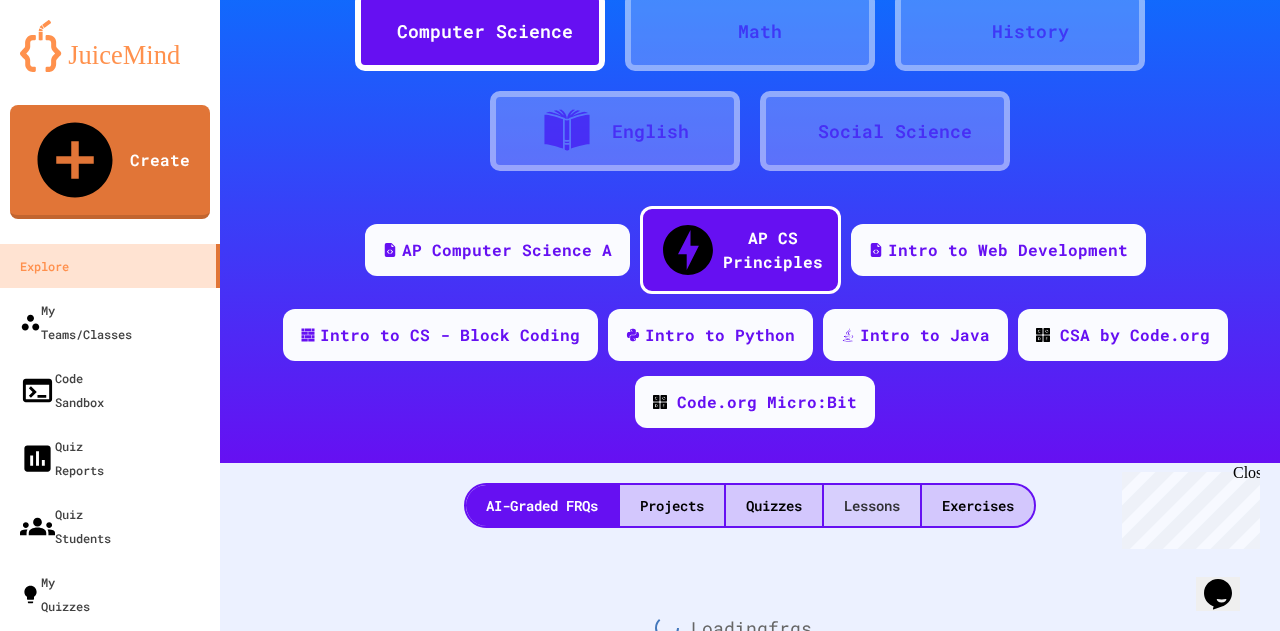 click on "Lessons" at bounding box center [872, 505] 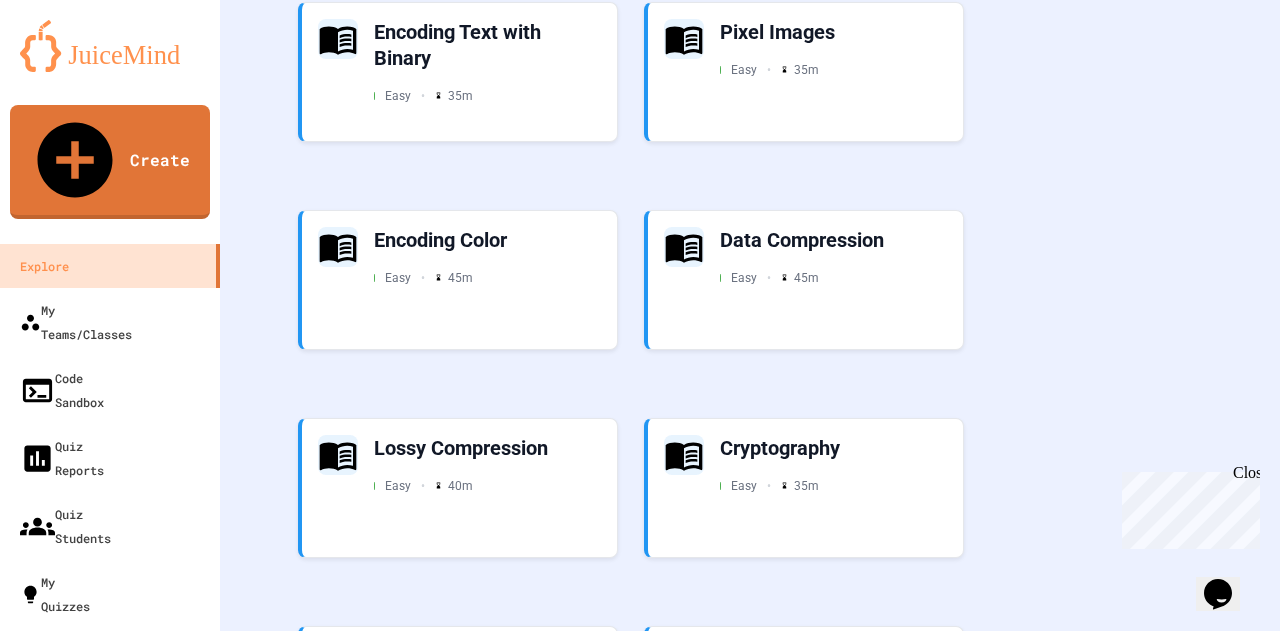 scroll, scrollTop: 5370, scrollLeft: 0, axis: vertical 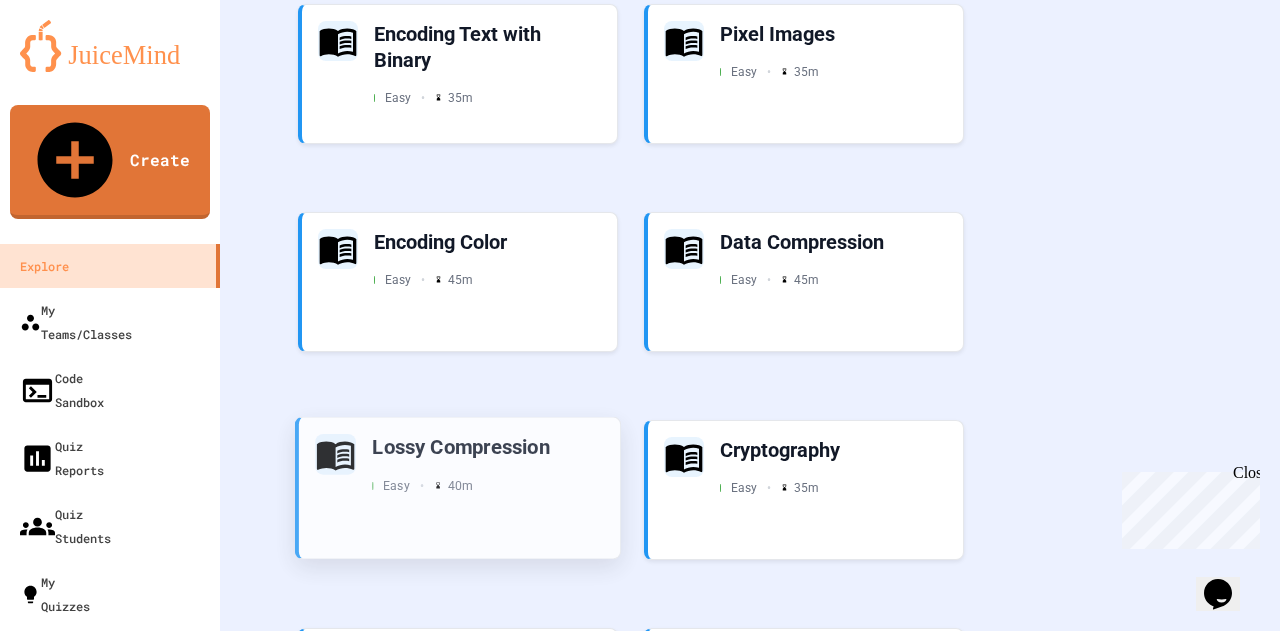 click on "Lossy Compression" at bounding box center (488, 446) 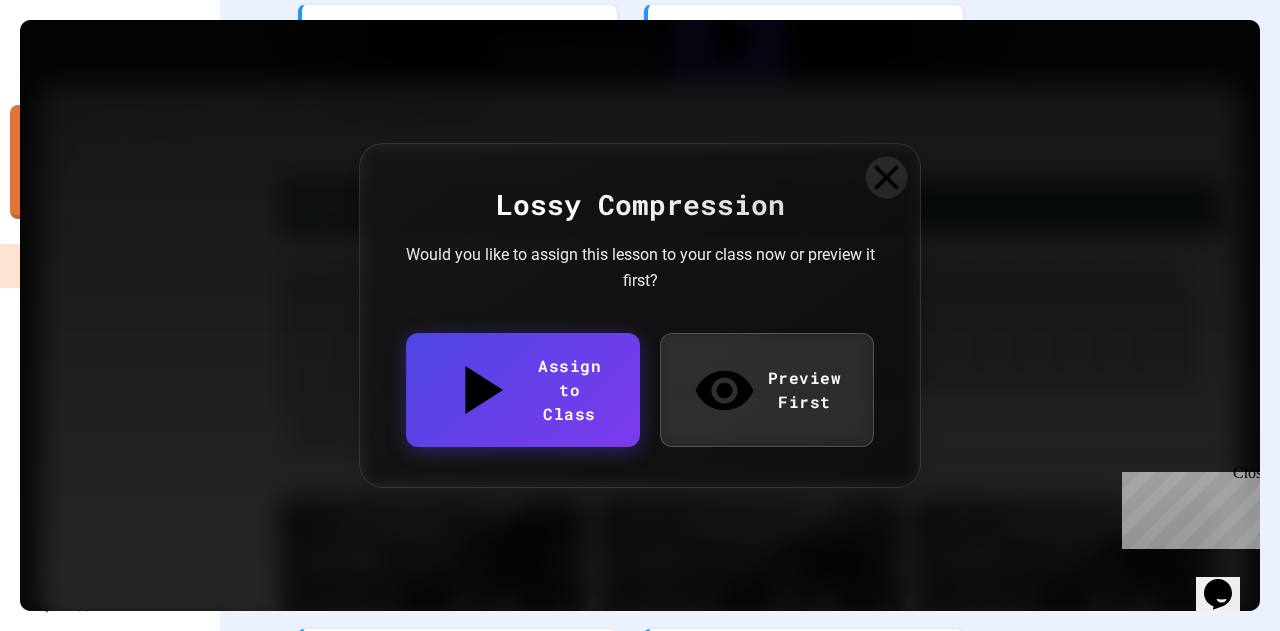 click 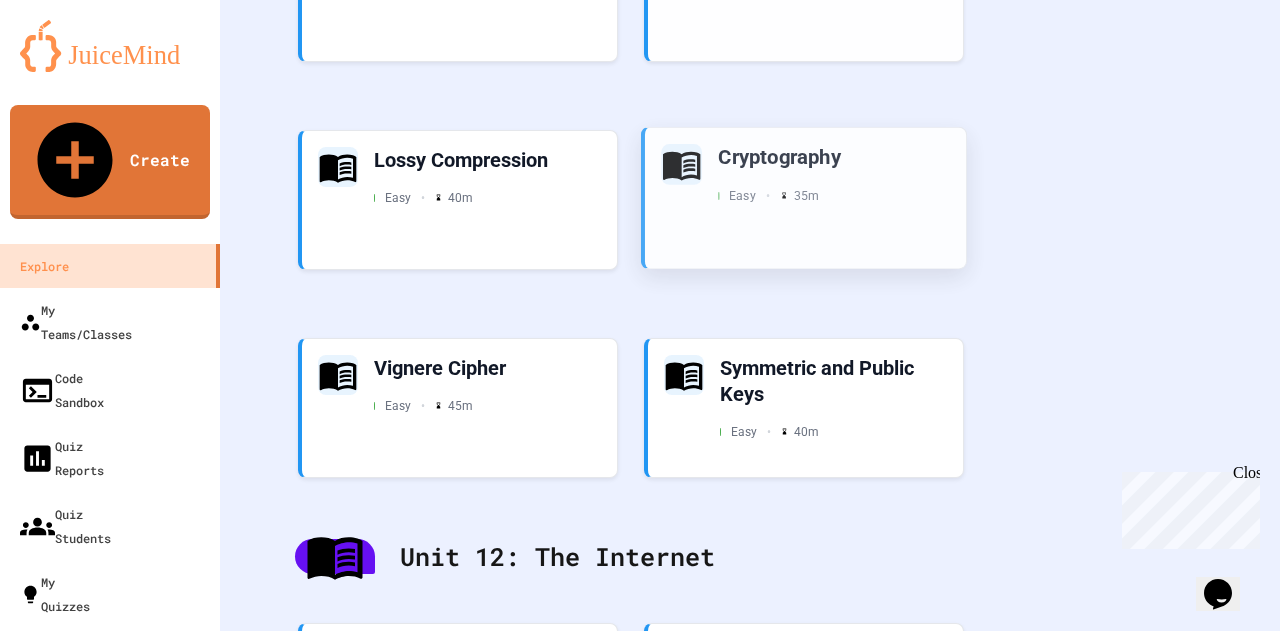 scroll, scrollTop: 5670, scrollLeft: 0, axis: vertical 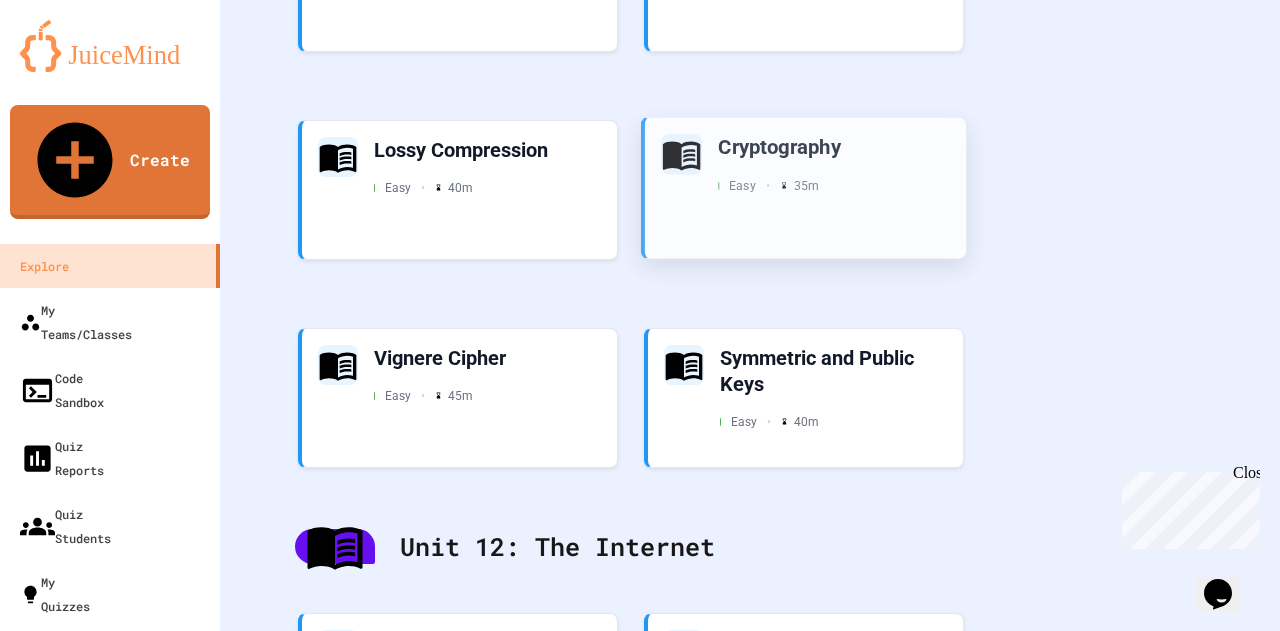click on "Easy • 35 m" at bounding box center [768, 185] 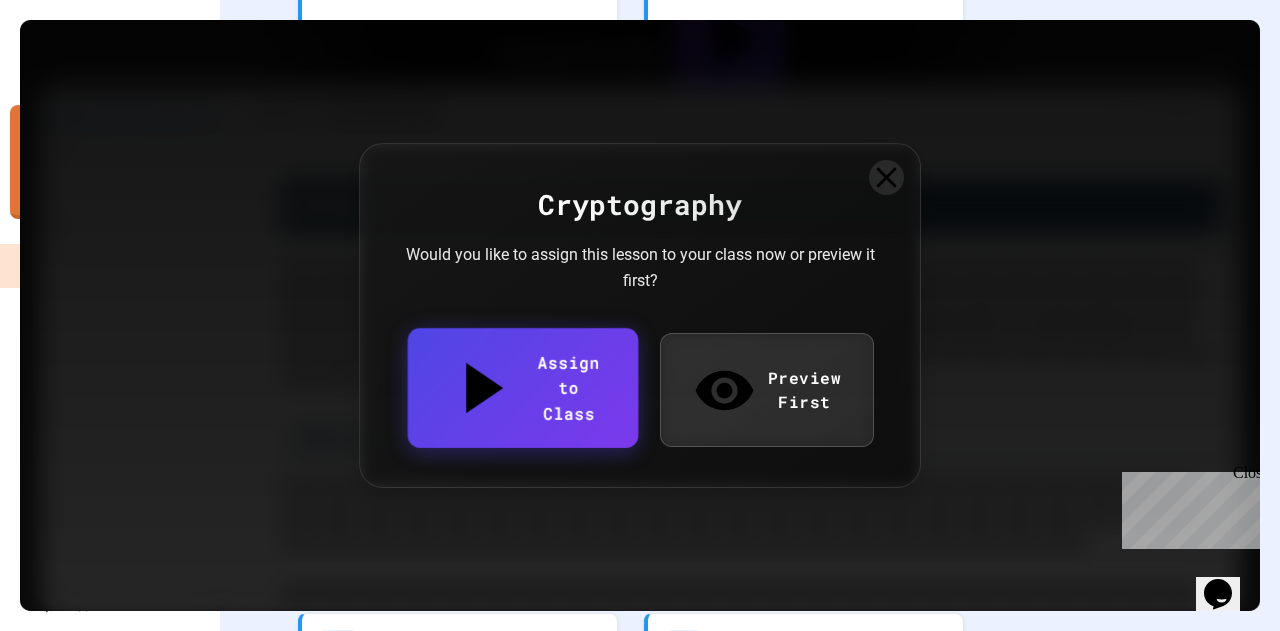 click on "Assign to Class" at bounding box center [523, 387] 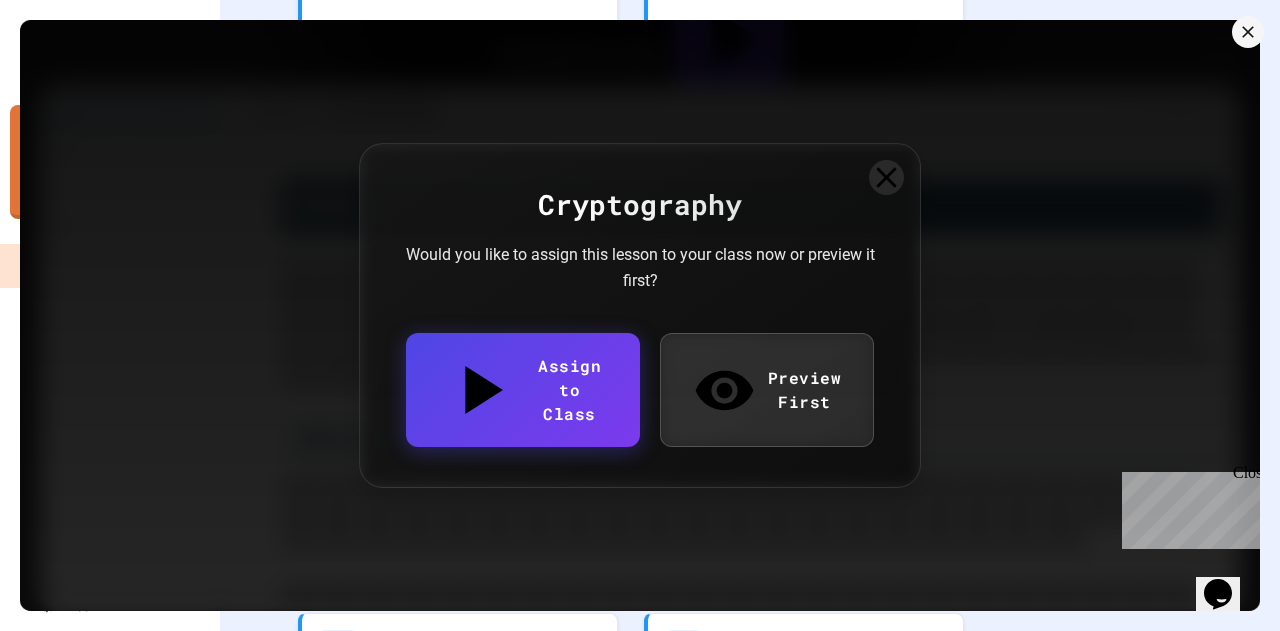 click on "We'll create a new classroom for you automatically" at bounding box center [179, 715] 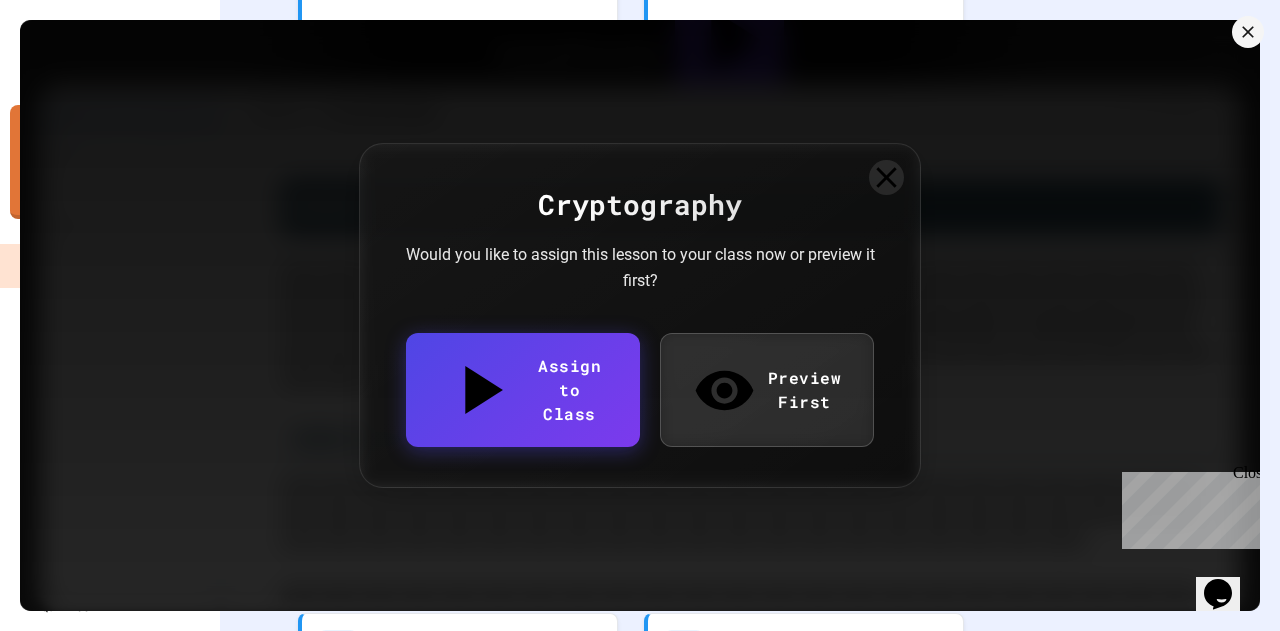 click on "Close" at bounding box center [1245, 476] 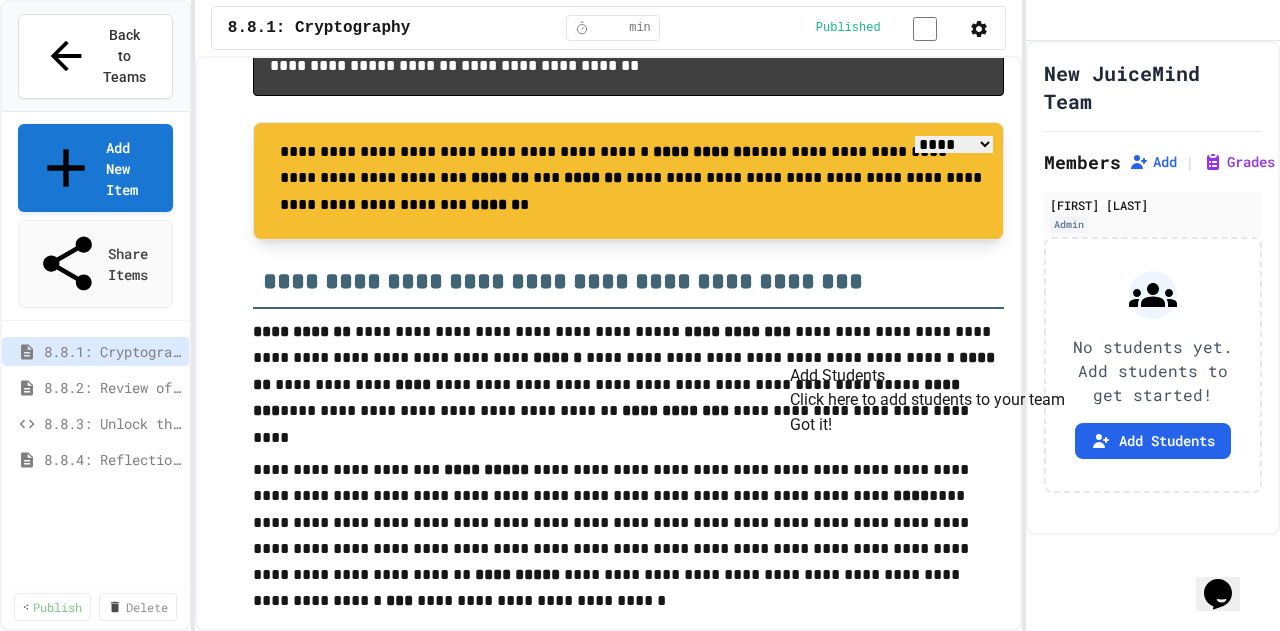 scroll, scrollTop: 2700, scrollLeft: 0, axis: vertical 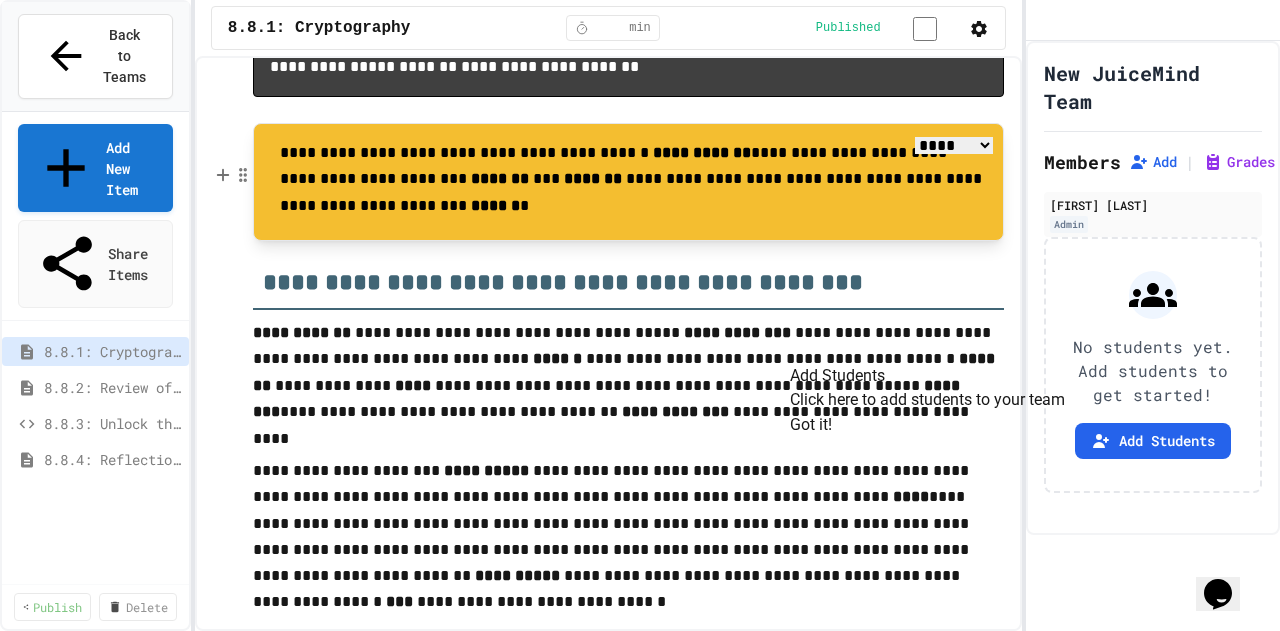 click on "**** *** *******" at bounding box center (954, 145) 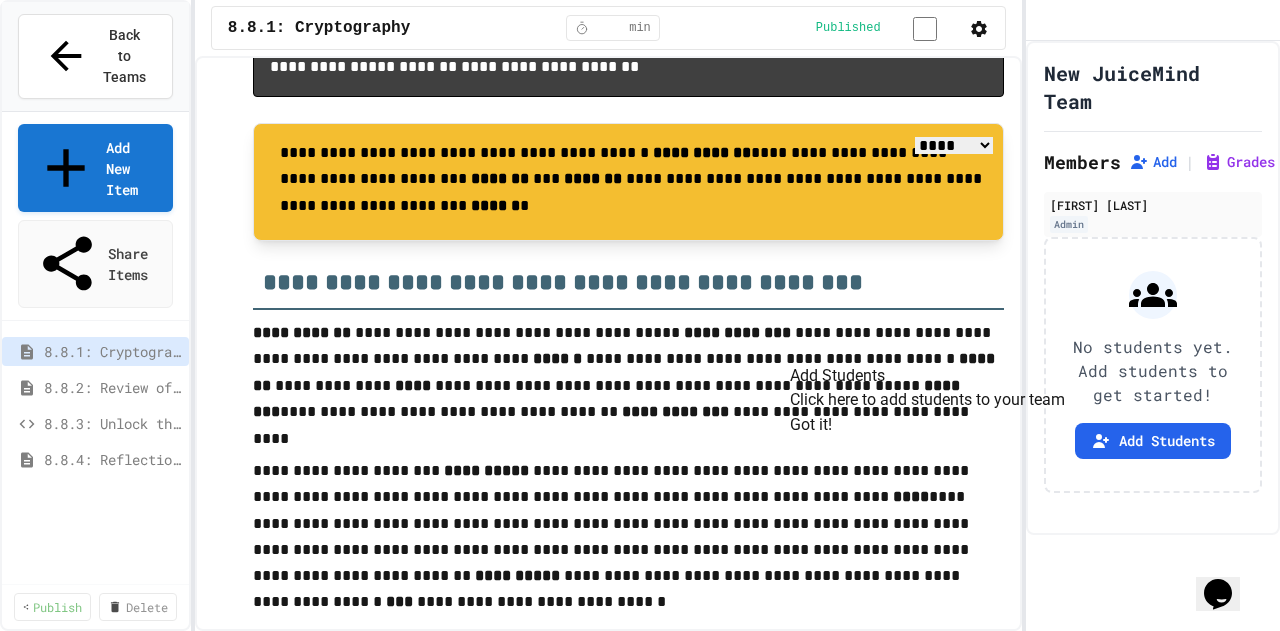 click on "**** *** *******" at bounding box center (954, 145) 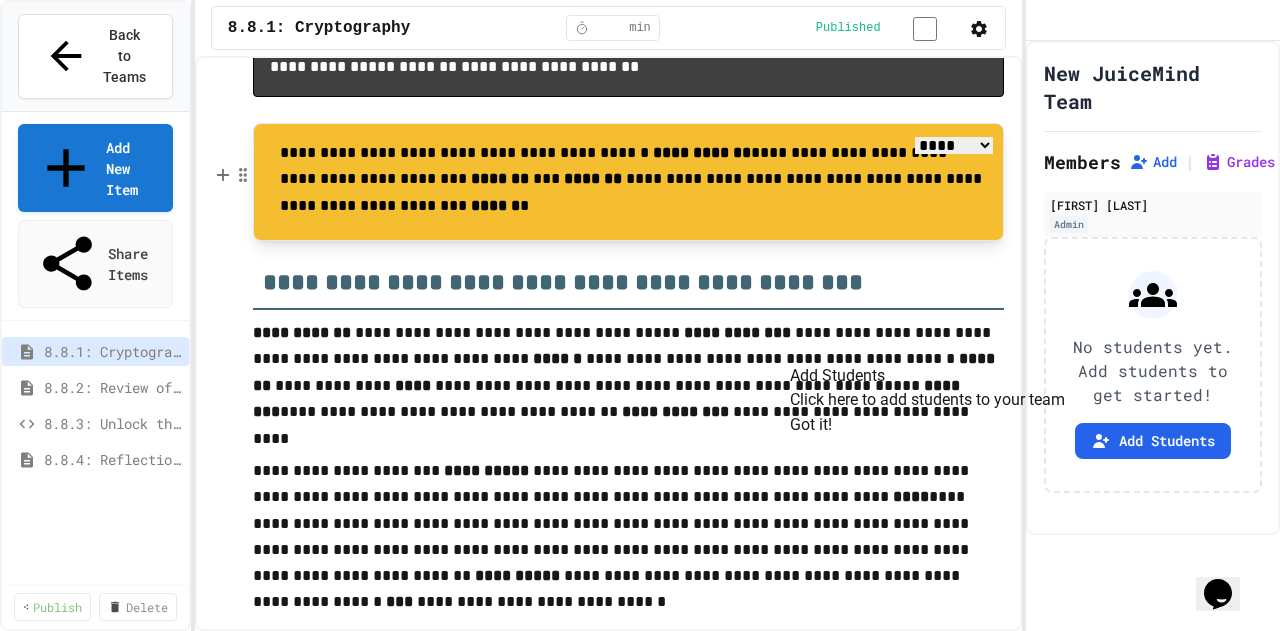 click on "**** *** *******" at bounding box center [954, 145] 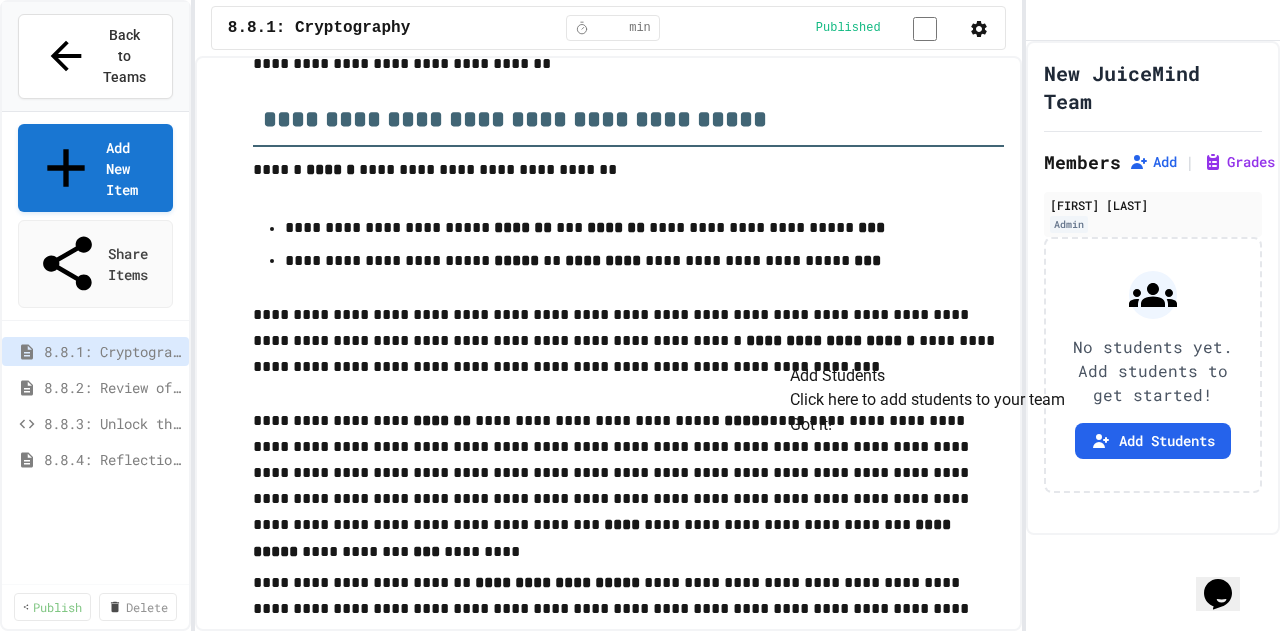 scroll, scrollTop: 4161, scrollLeft: 0, axis: vertical 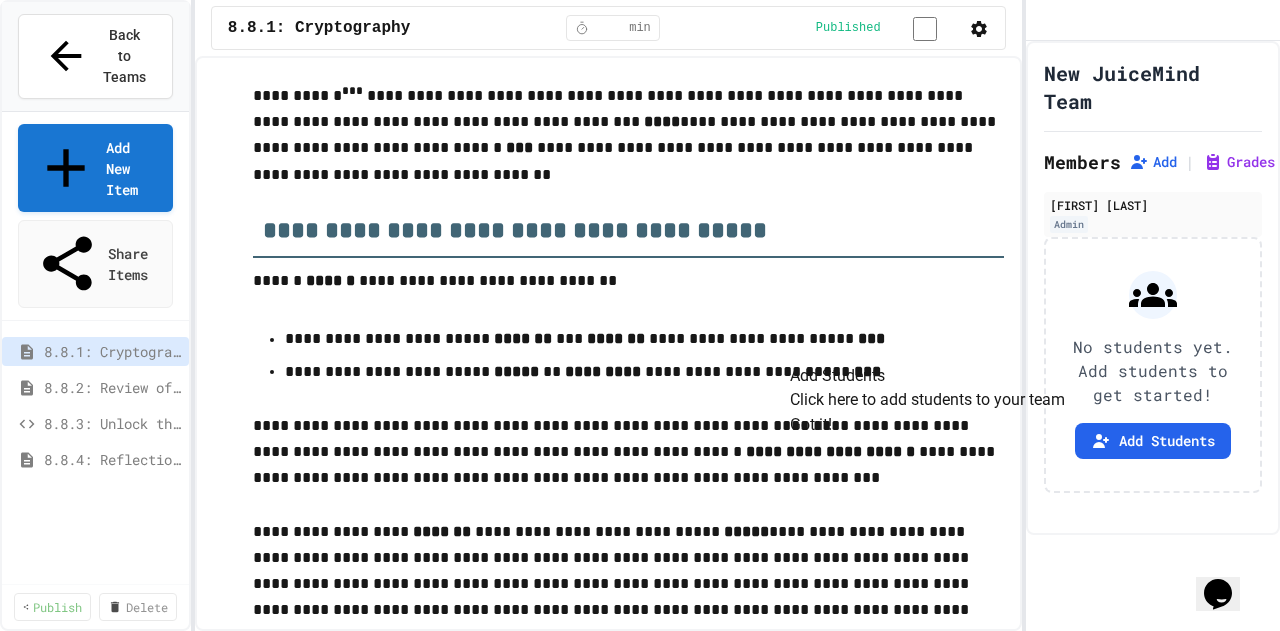 click on "Got it!" at bounding box center (811, 425) 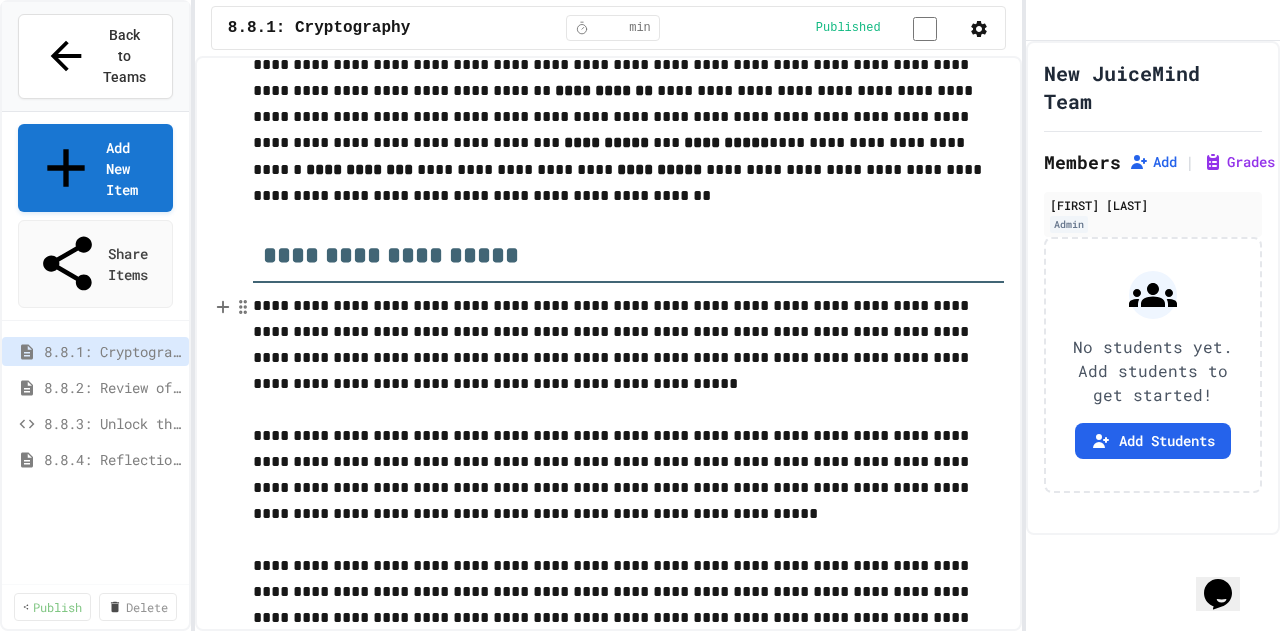 scroll, scrollTop: 61, scrollLeft: 0, axis: vertical 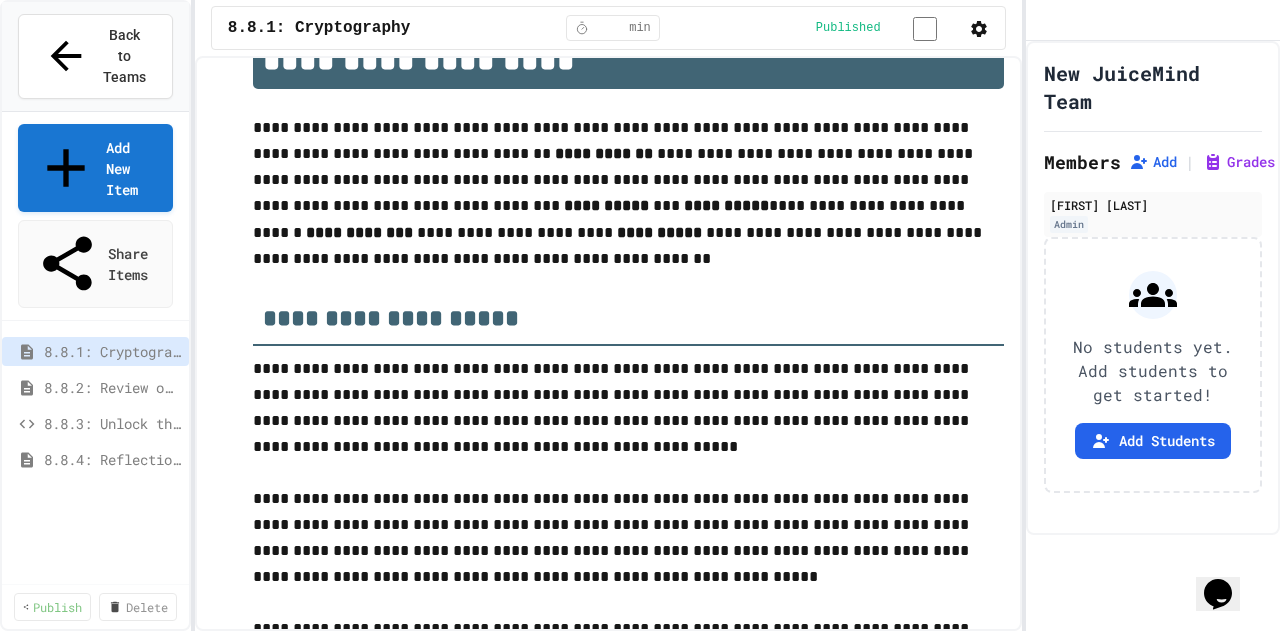 click on "8.8.2: Review of Cryptography" at bounding box center (108, 387) 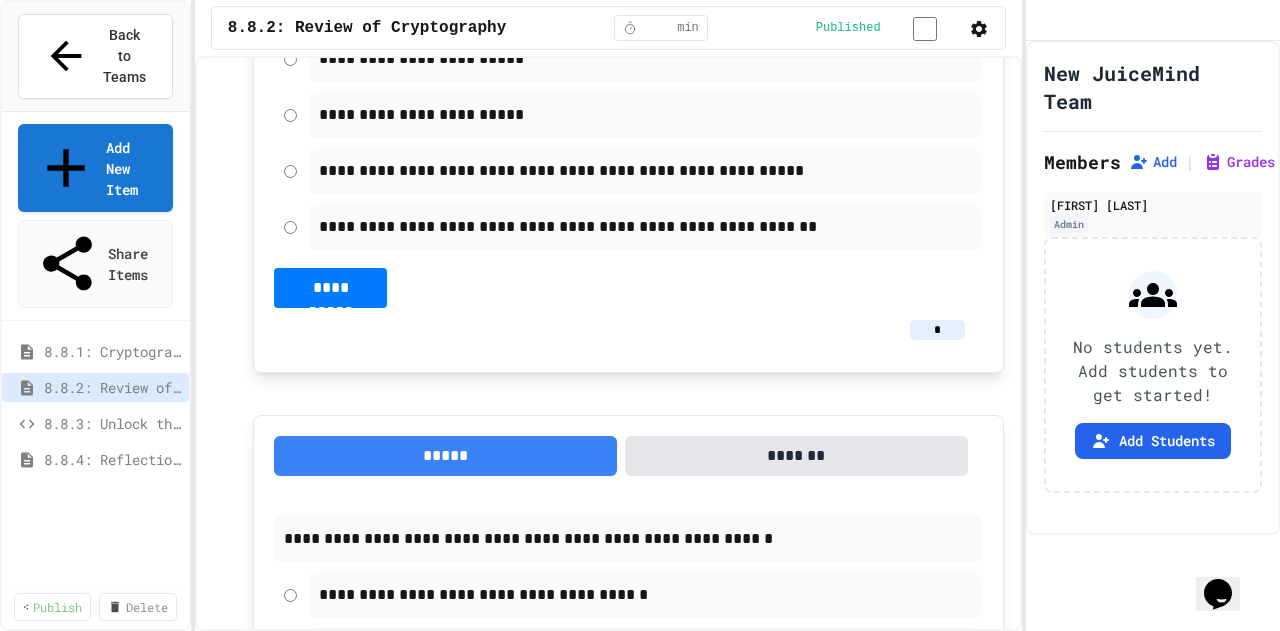 scroll, scrollTop: 2300, scrollLeft: 0, axis: vertical 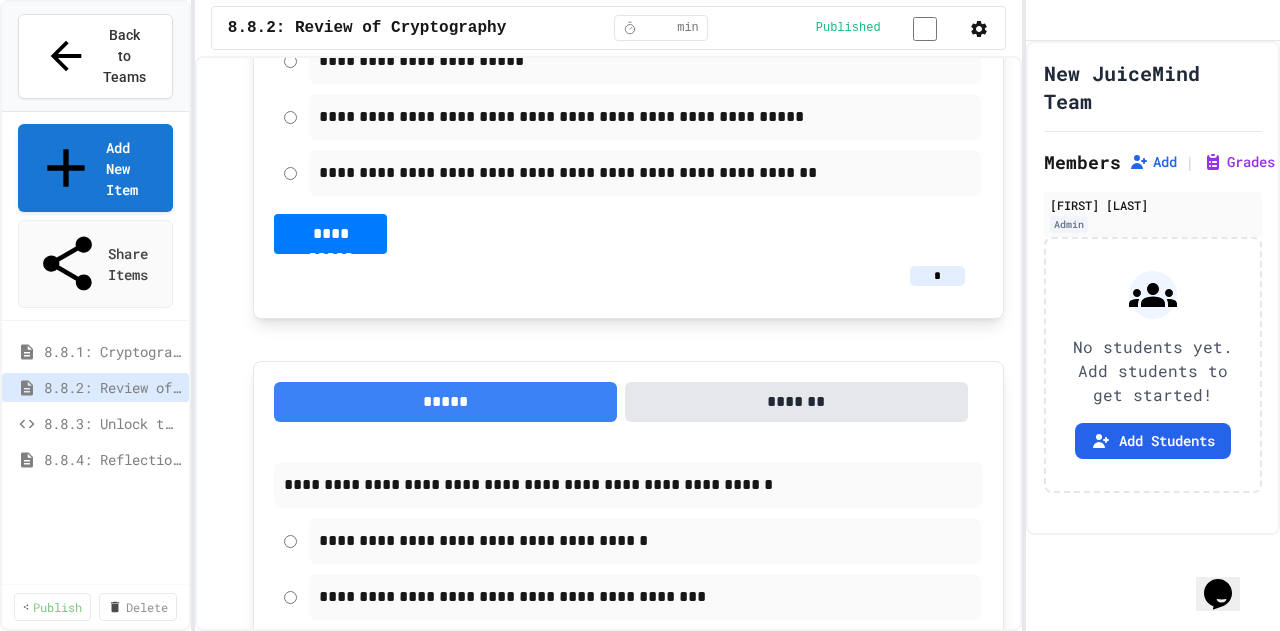 click on "8.8.3: Unlock the Treasure Chest" at bounding box center (108, 423) 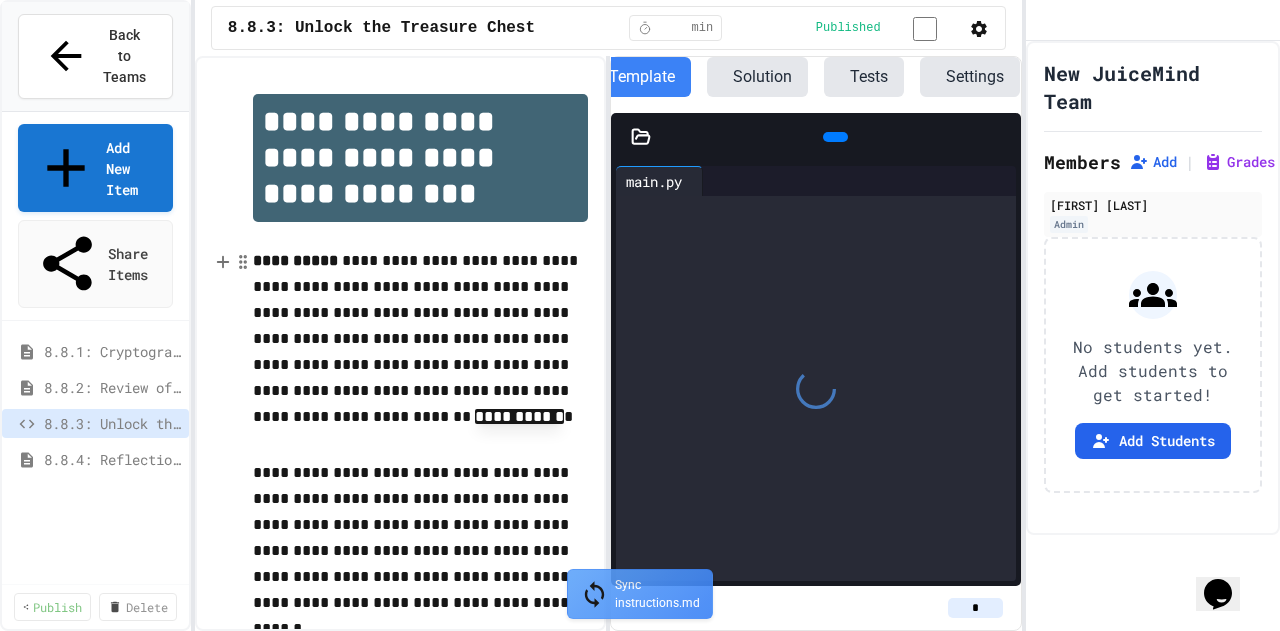 scroll, scrollTop: 0, scrollLeft: 90, axis: horizontal 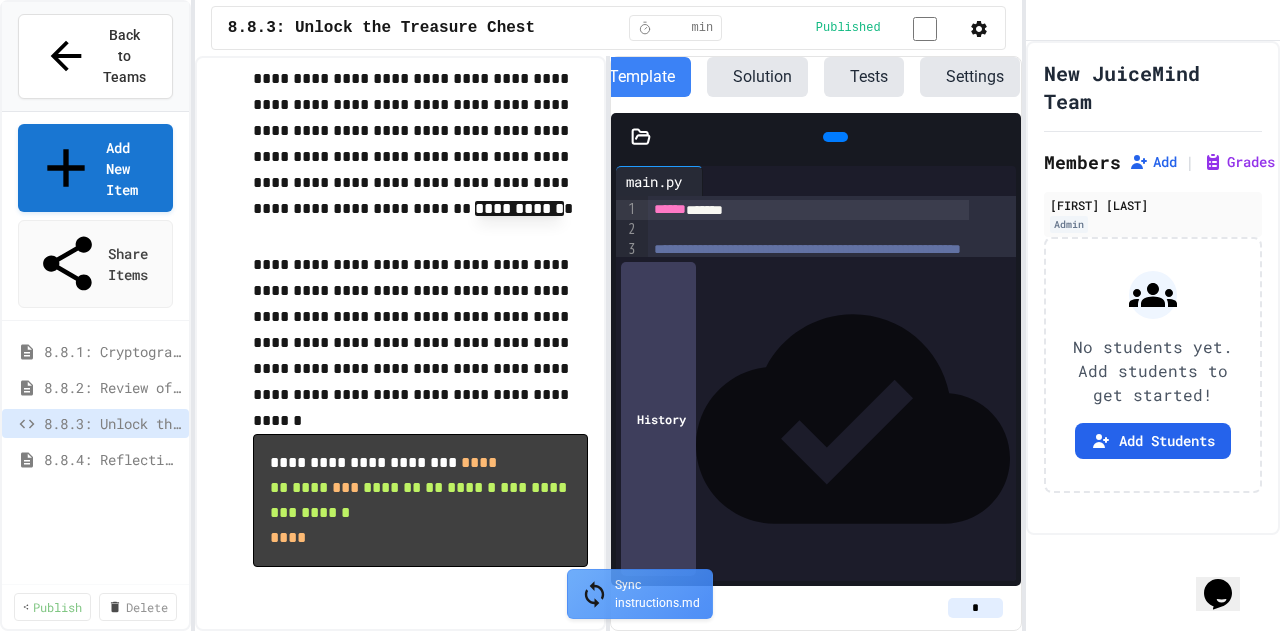 click on "8.8.4: Reflection on Unlock the Treasure Chest" at bounding box center [108, 459] 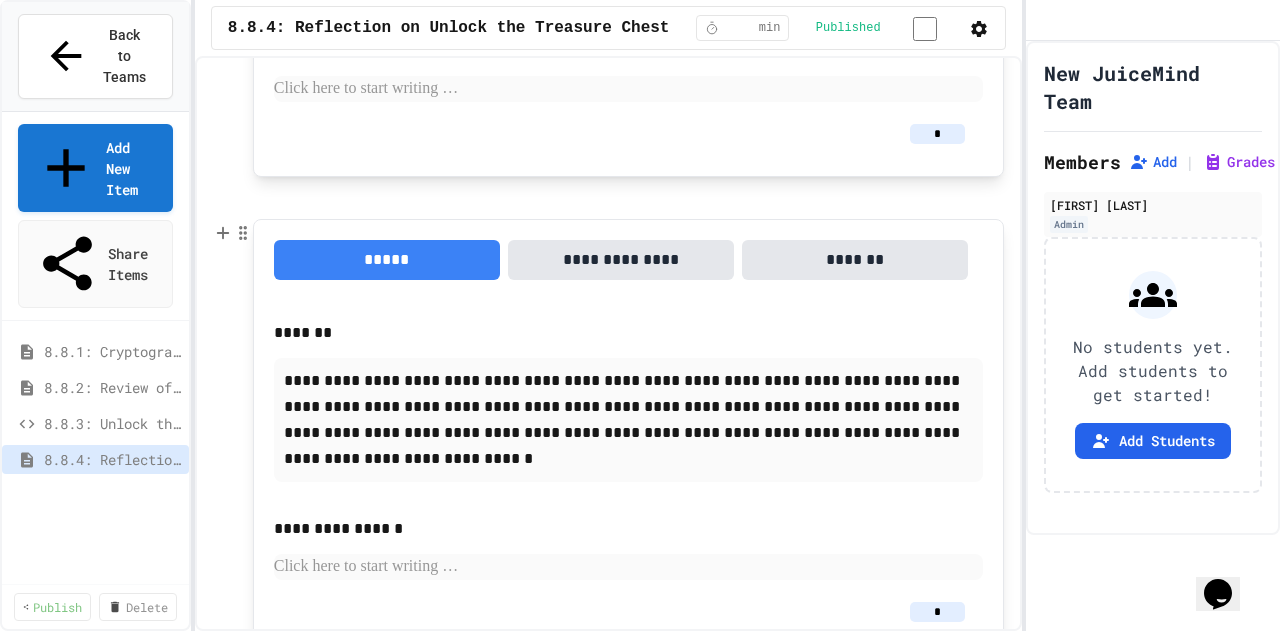 scroll, scrollTop: 695, scrollLeft: 0, axis: vertical 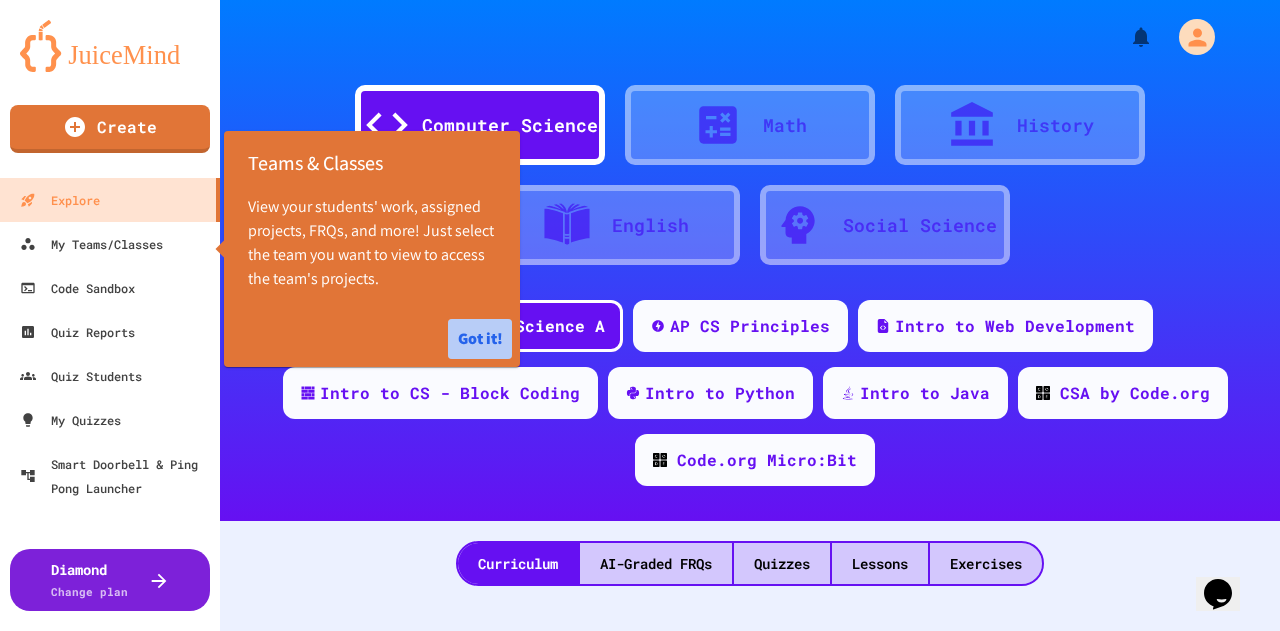 click on "Got it!" at bounding box center [480, 339] 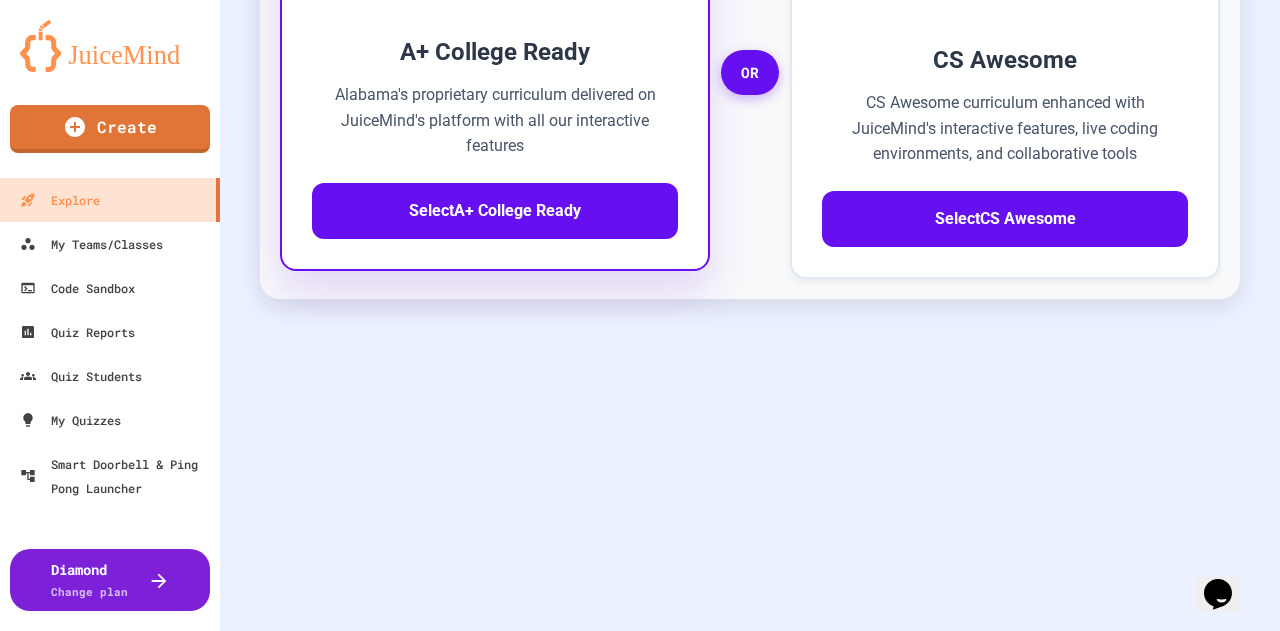 scroll, scrollTop: 700, scrollLeft: 0, axis: vertical 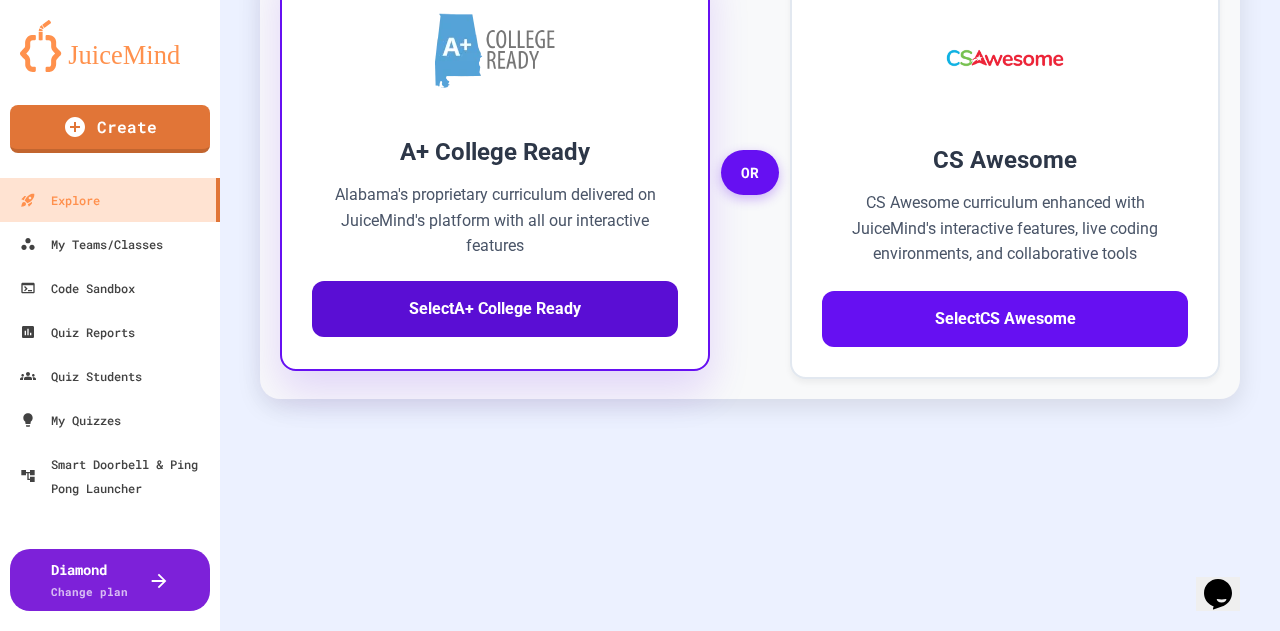 click on "Select  A+ College Ready" at bounding box center [495, 309] 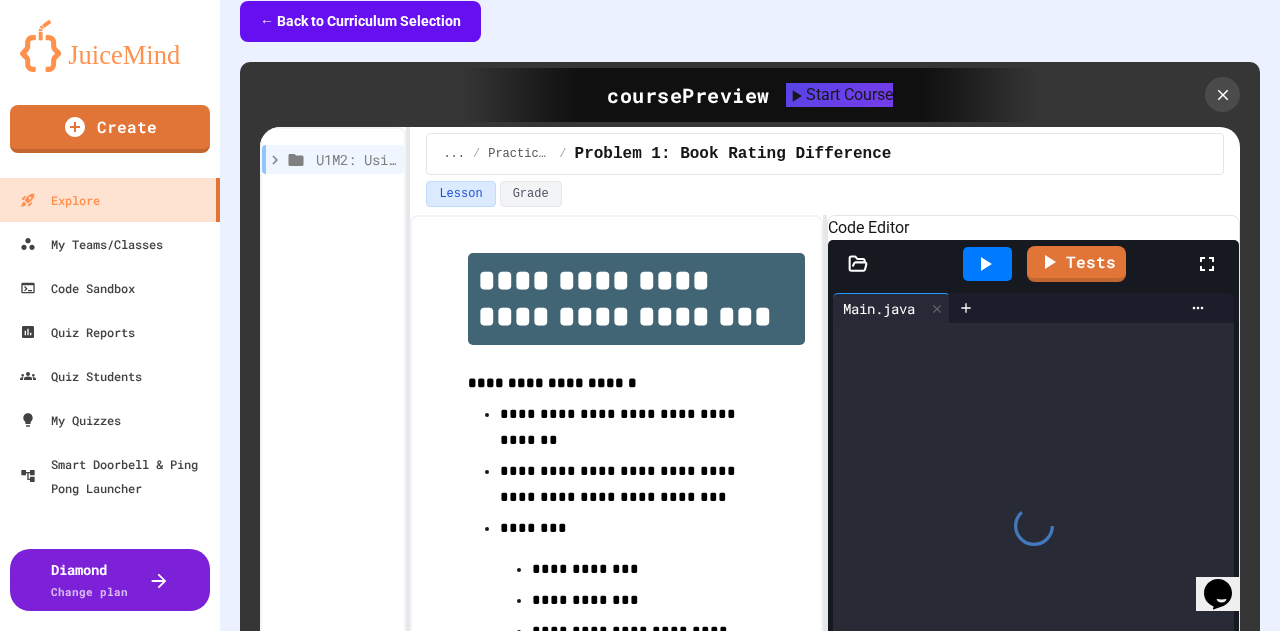 scroll, scrollTop: 500, scrollLeft: 0, axis: vertical 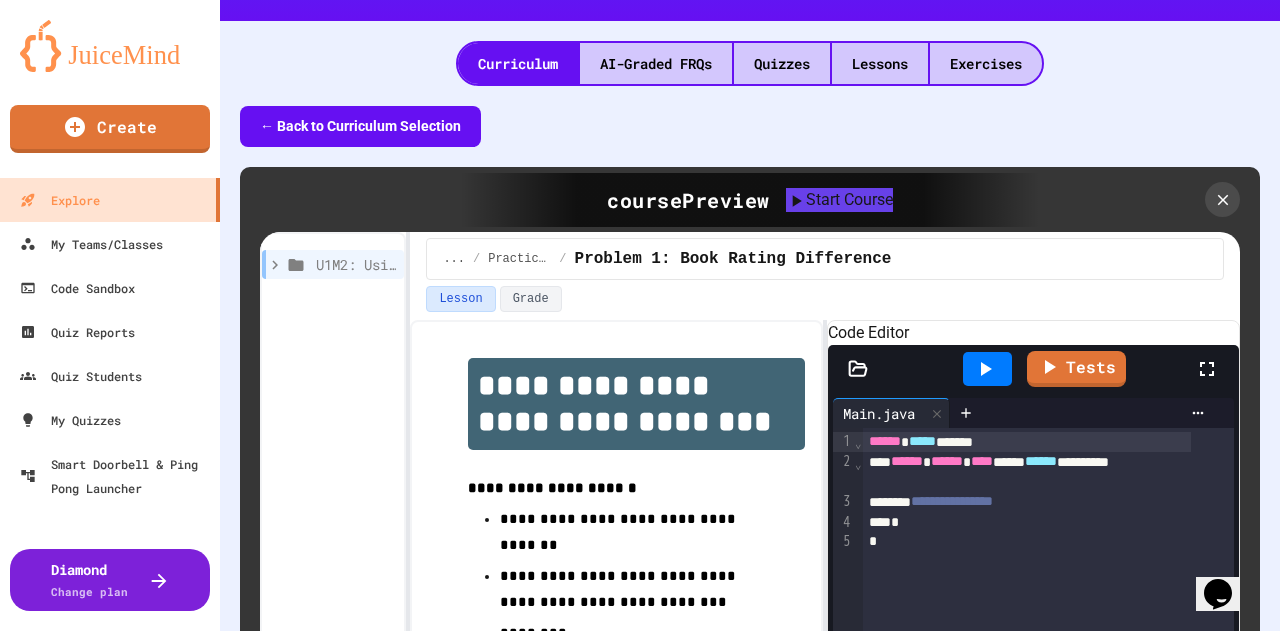 click on "course  Preview" at bounding box center (688, 200) 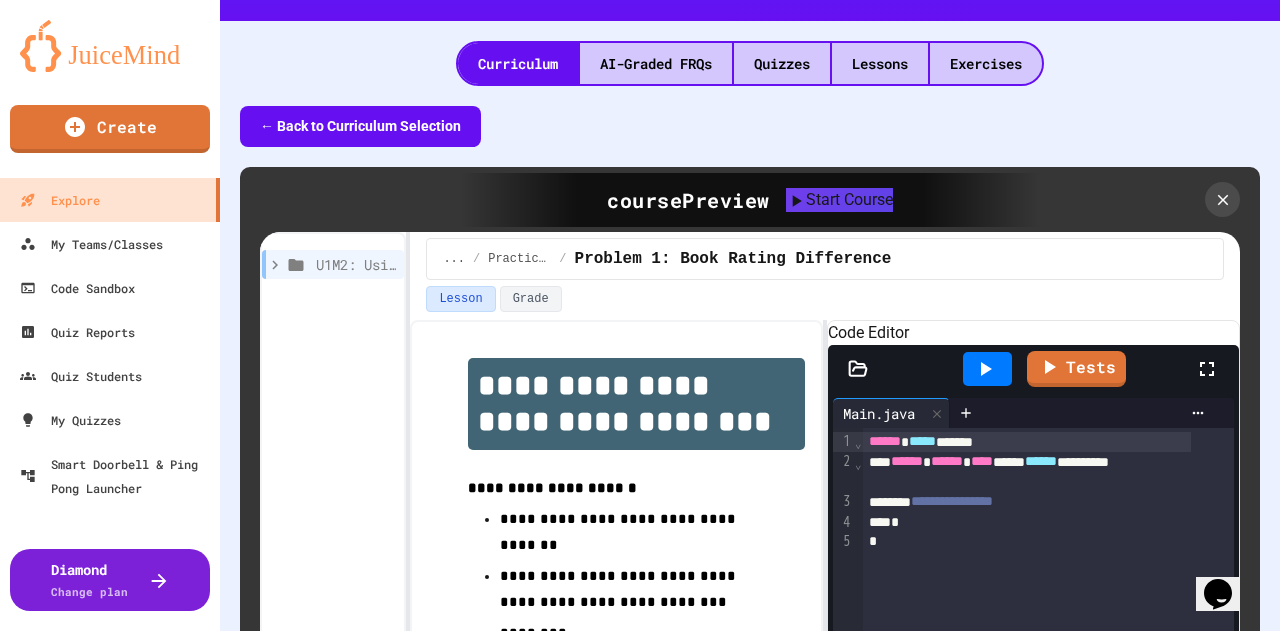 click on "← Back to Curriculum Selection" at bounding box center [360, 126] 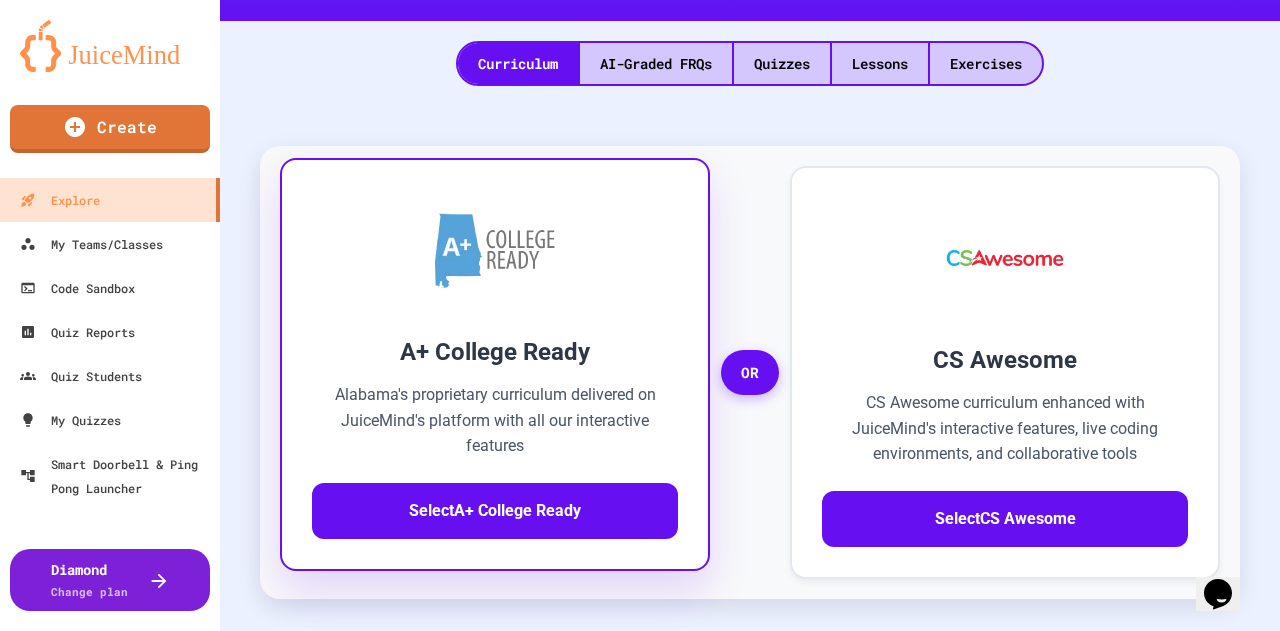 click at bounding box center [495, 250] 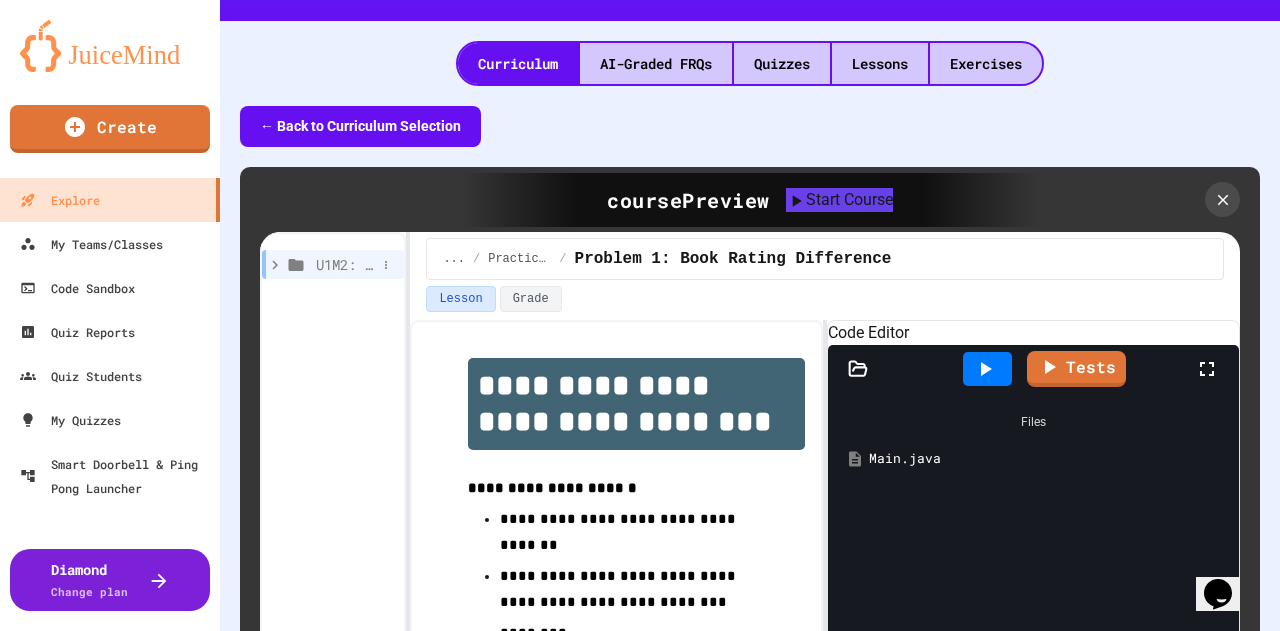 click on "U1M2: Using Classes and Objects" at bounding box center [346, 264] 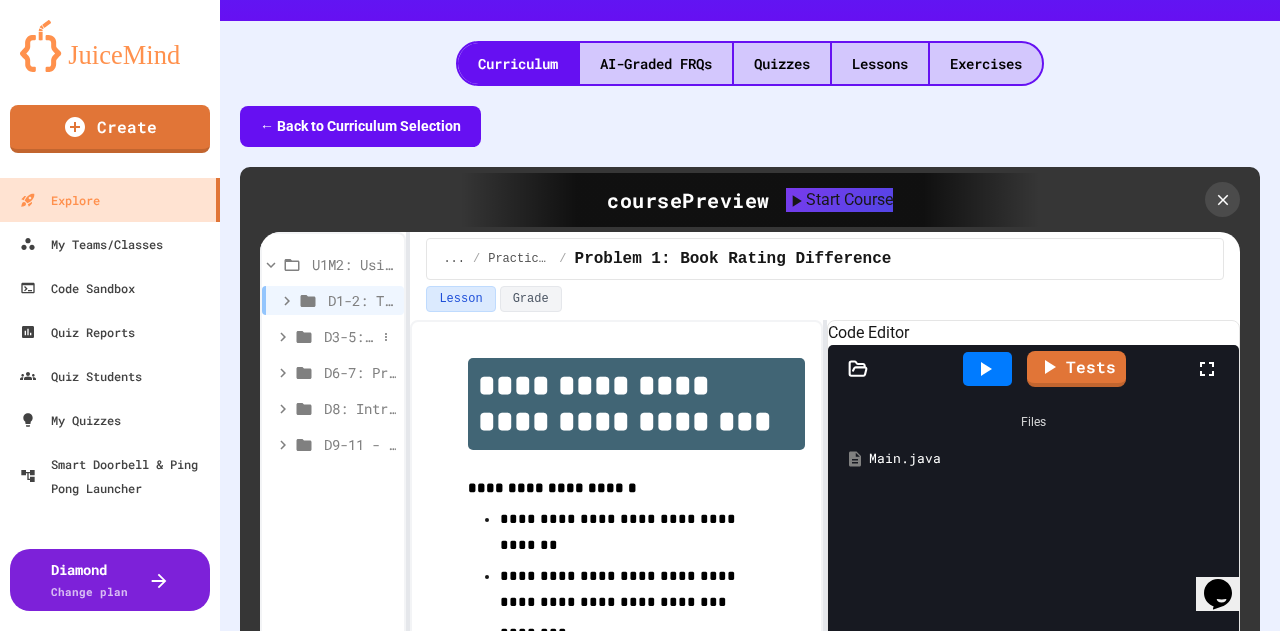 click on "D3-5: Strings" at bounding box center [350, 336] 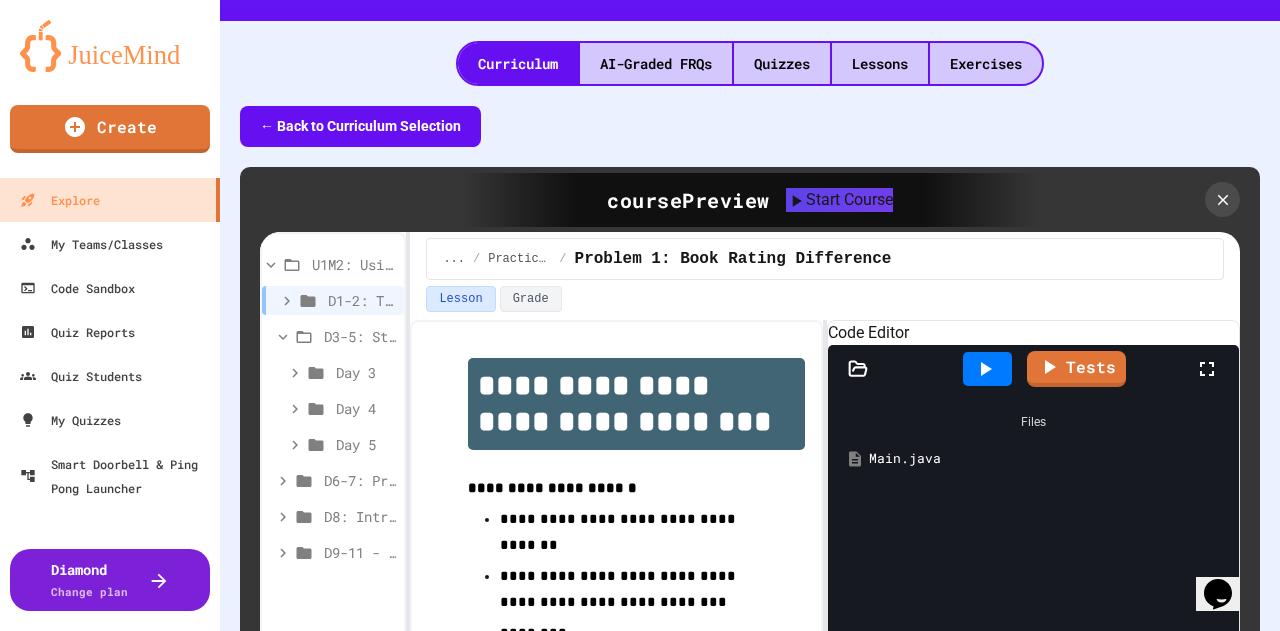 click on "Day 3" at bounding box center [366, 372] 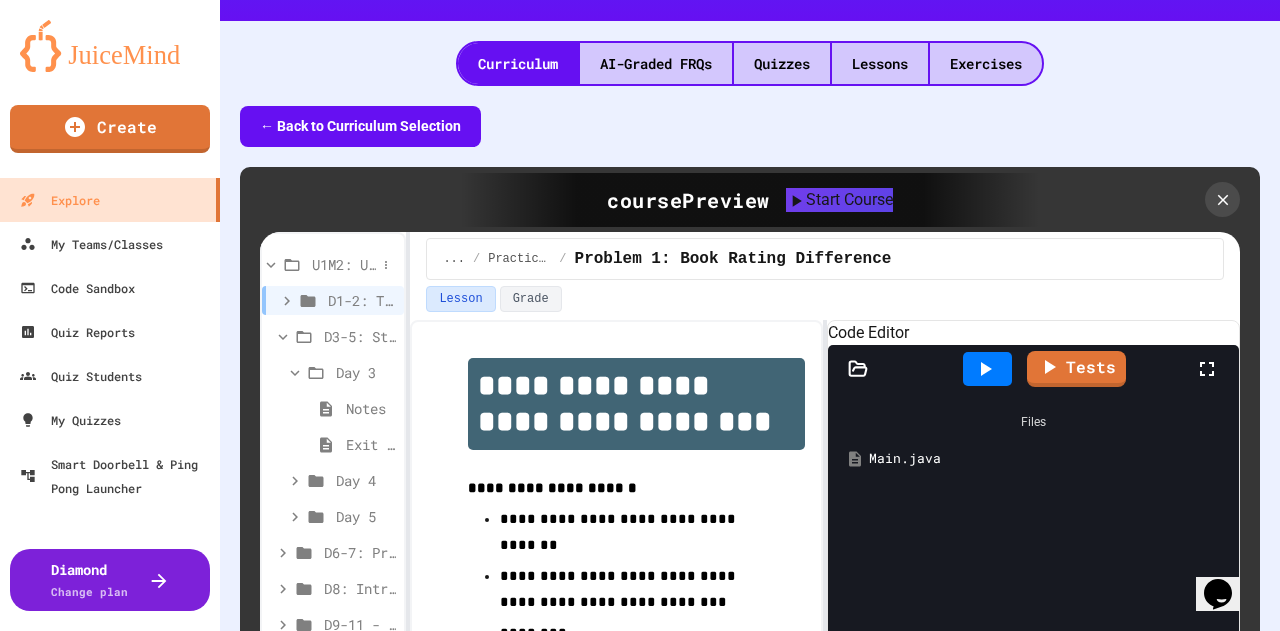 click 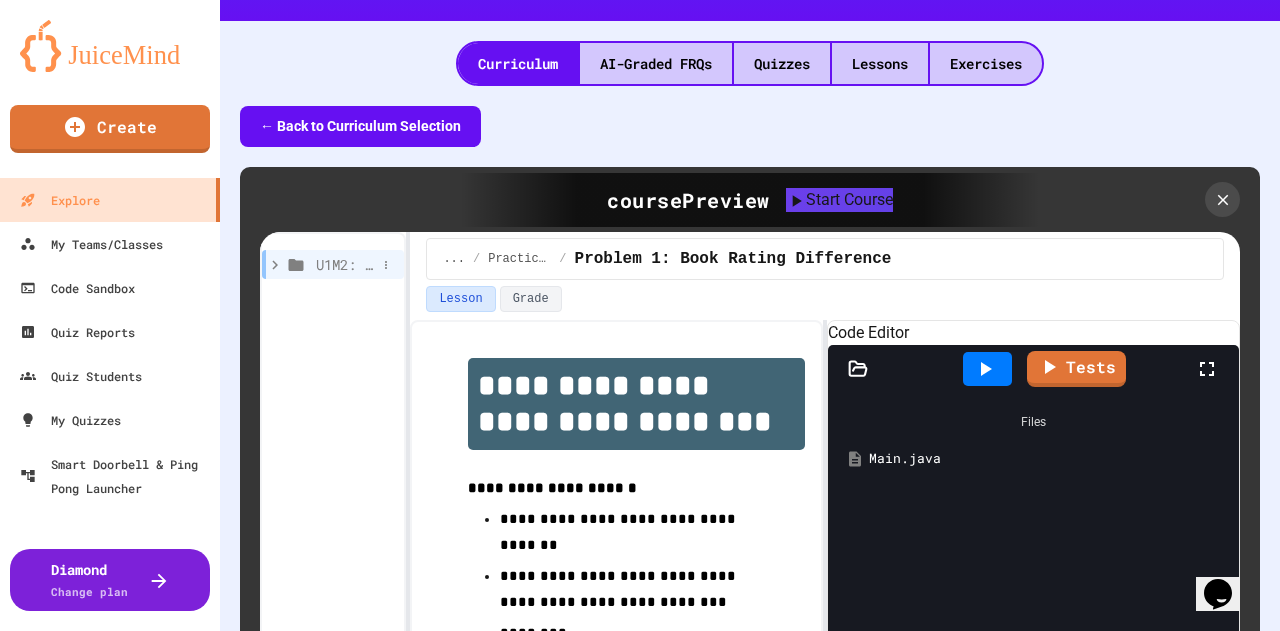 click on "U1M2: Using Classes and Objects" at bounding box center (346, 264) 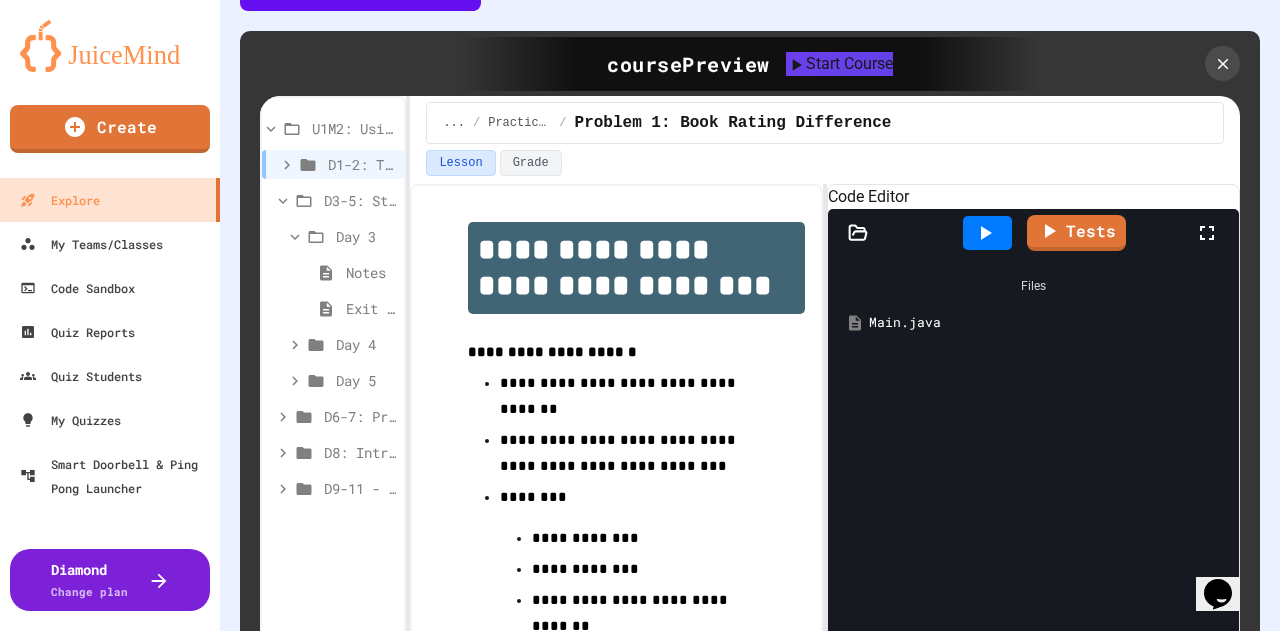 scroll, scrollTop: 590, scrollLeft: 0, axis: vertical 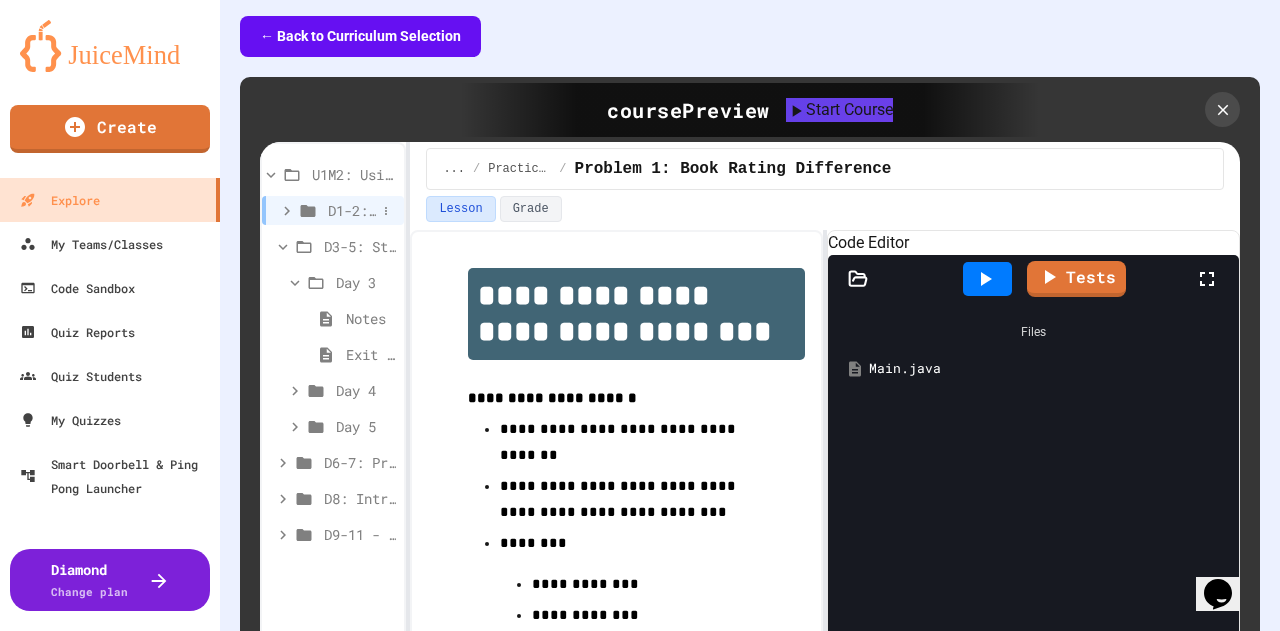click on "D1-2: The Math Class" at bounding box center [352, 210] 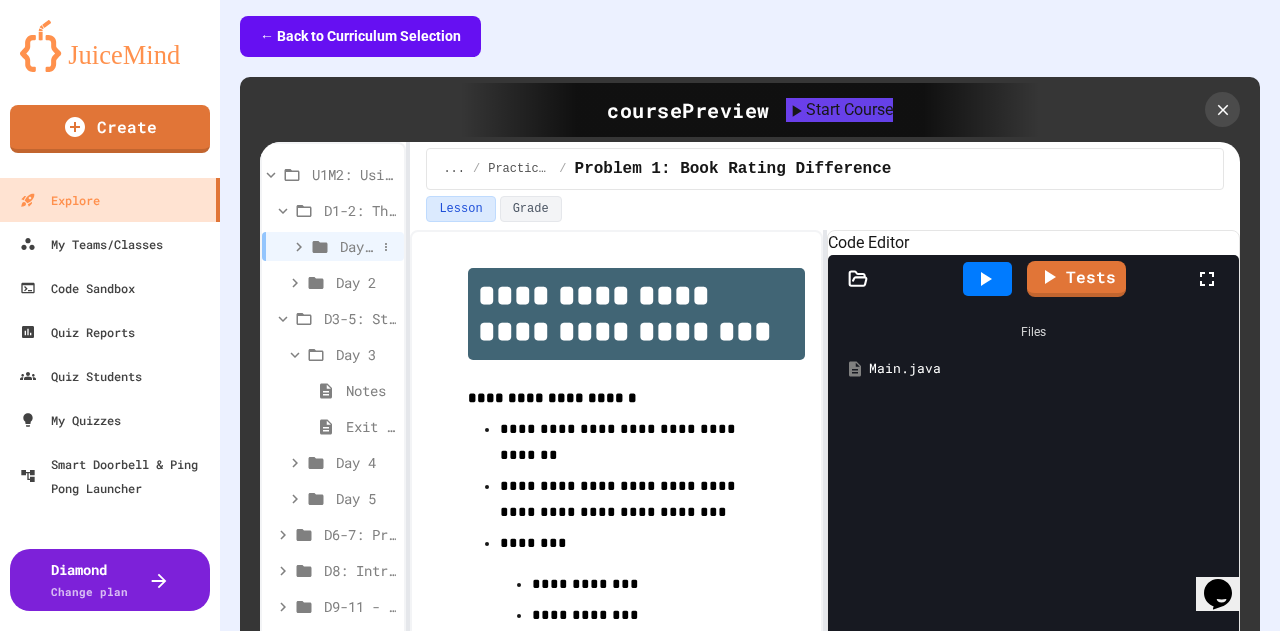click on "Day 1" at bounding box center (358, 246) 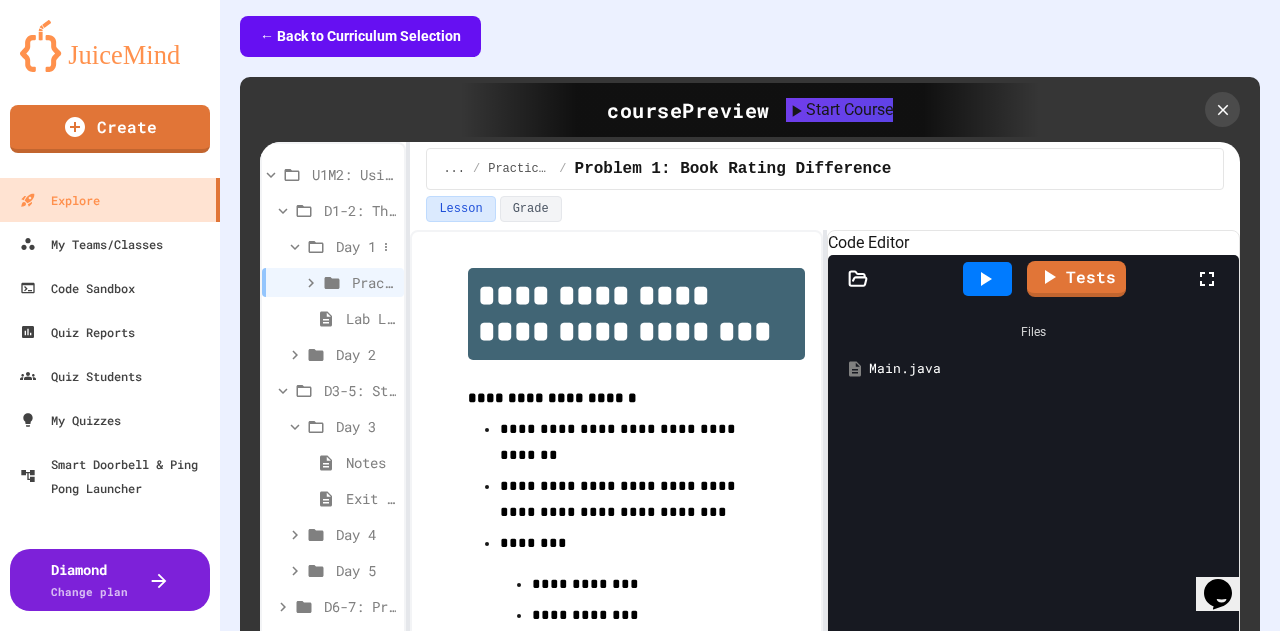click on "Day 1" at bounding box center [356, 246] 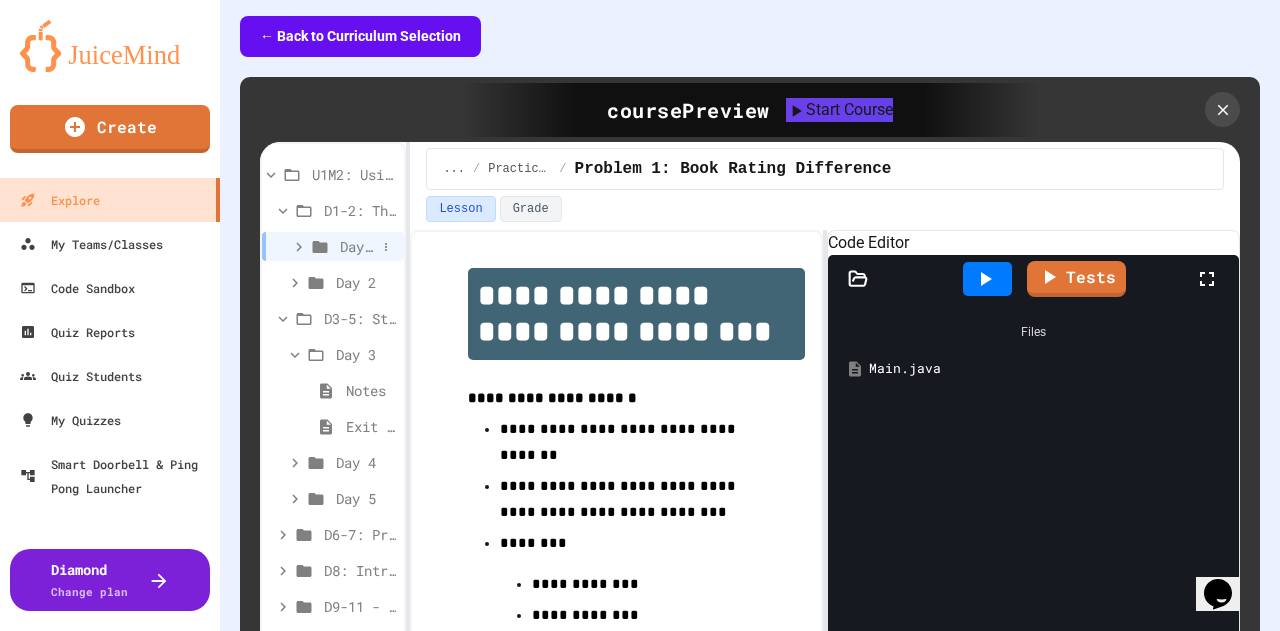 click on "Day 1" at bounding box center [358, 246] 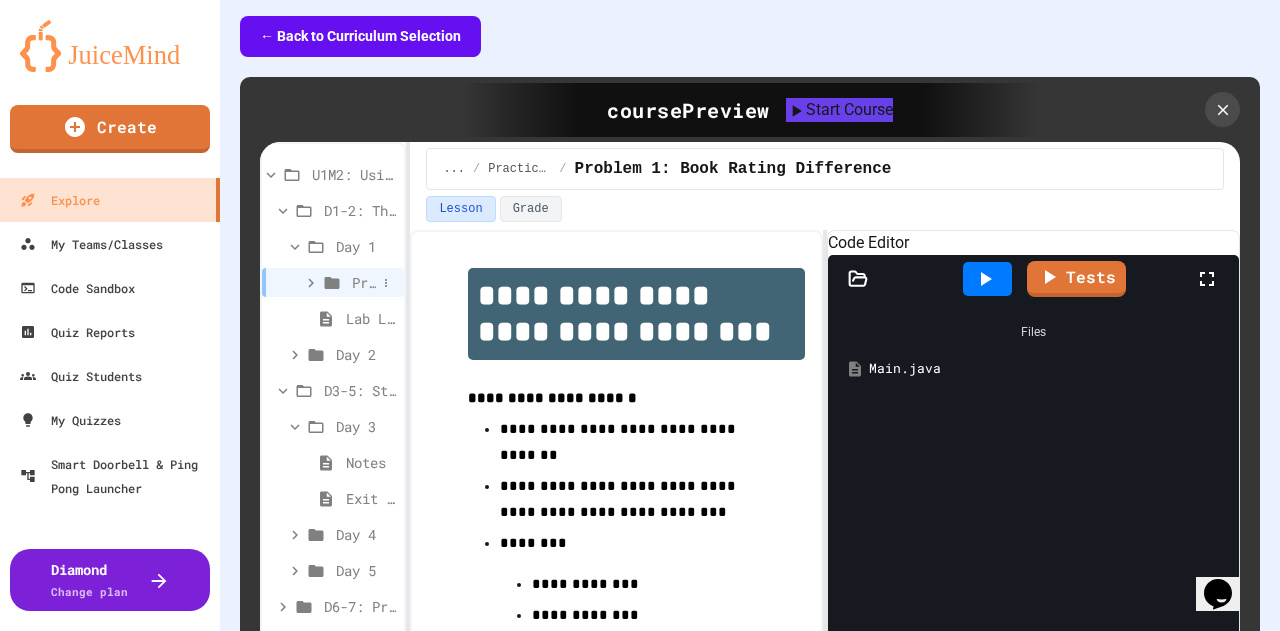 click on "Practice (10 mins)" at bounding box center [364, 282] 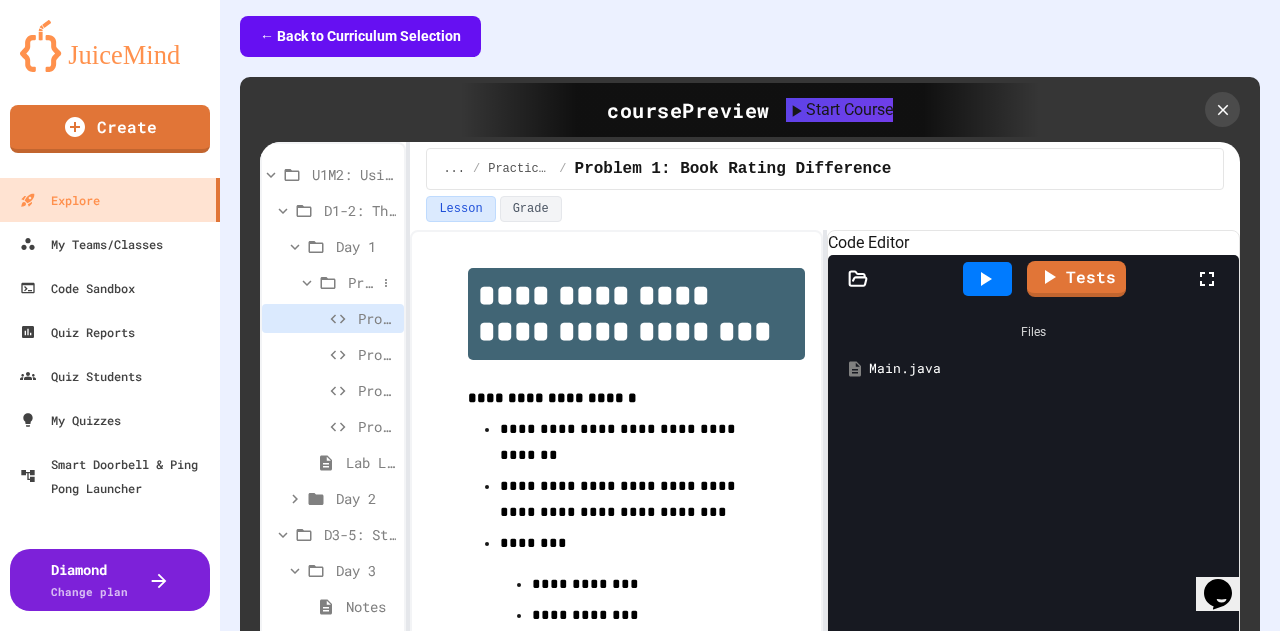 scroll, scrollTop: 89, scrollLeft: 0, axis: vertical 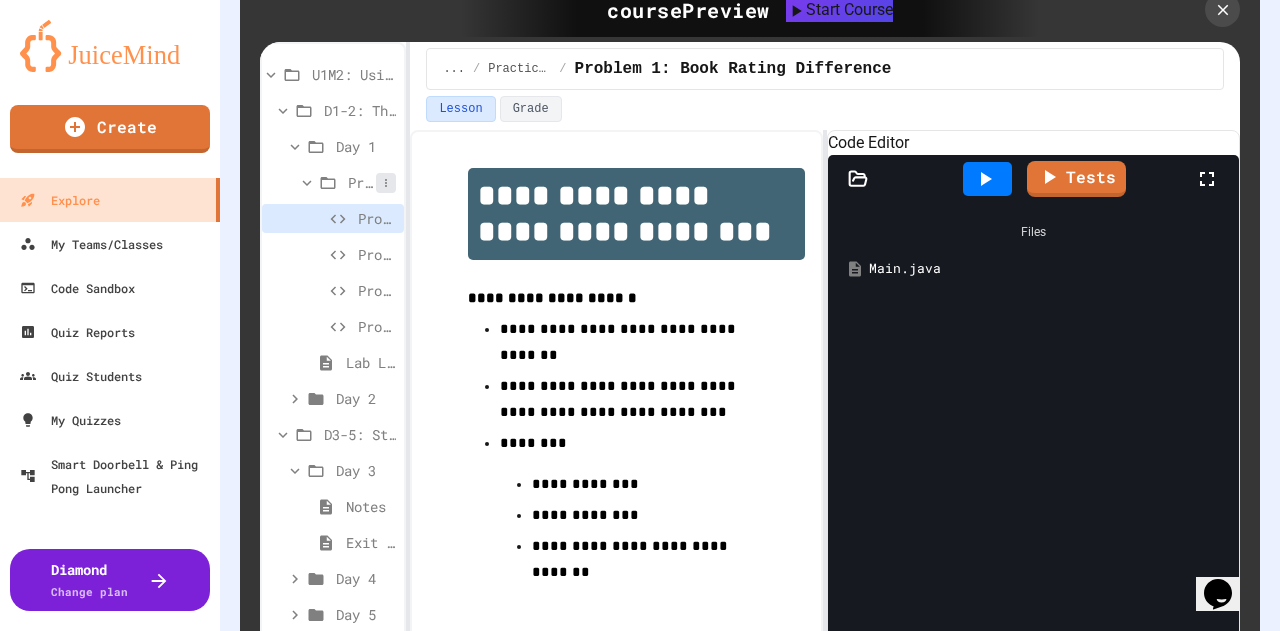 click at bounding box center [386, 183] 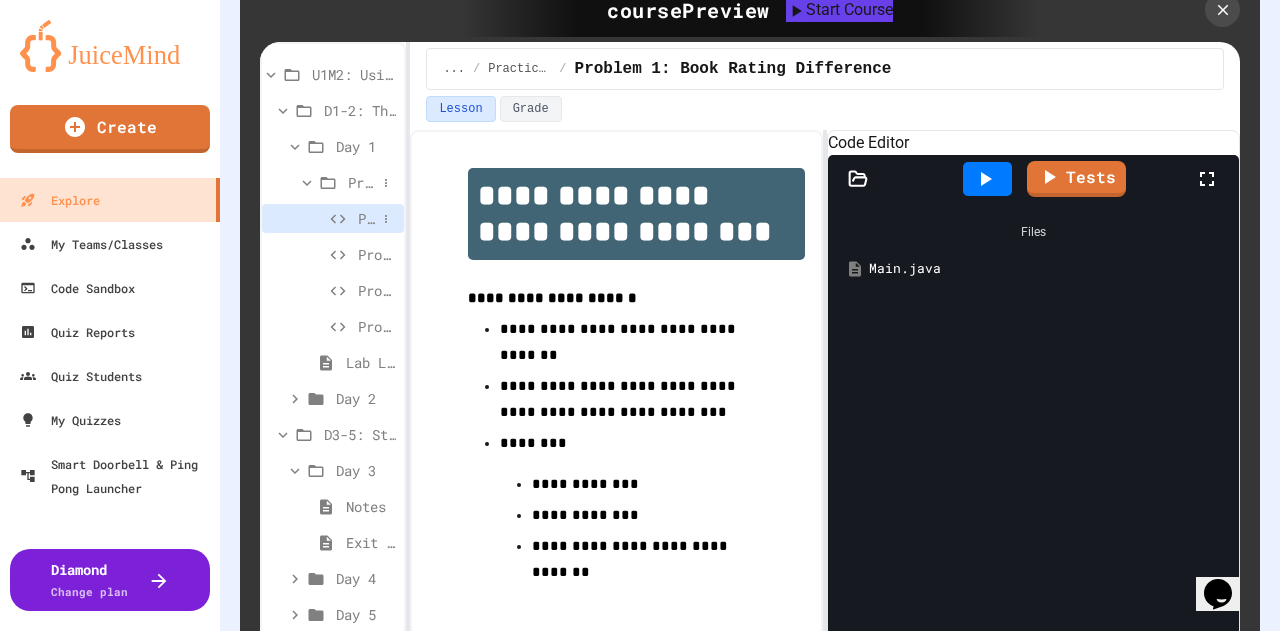 click on "Problem 1: Book Rating Difference" at bounding box center [333, 218] 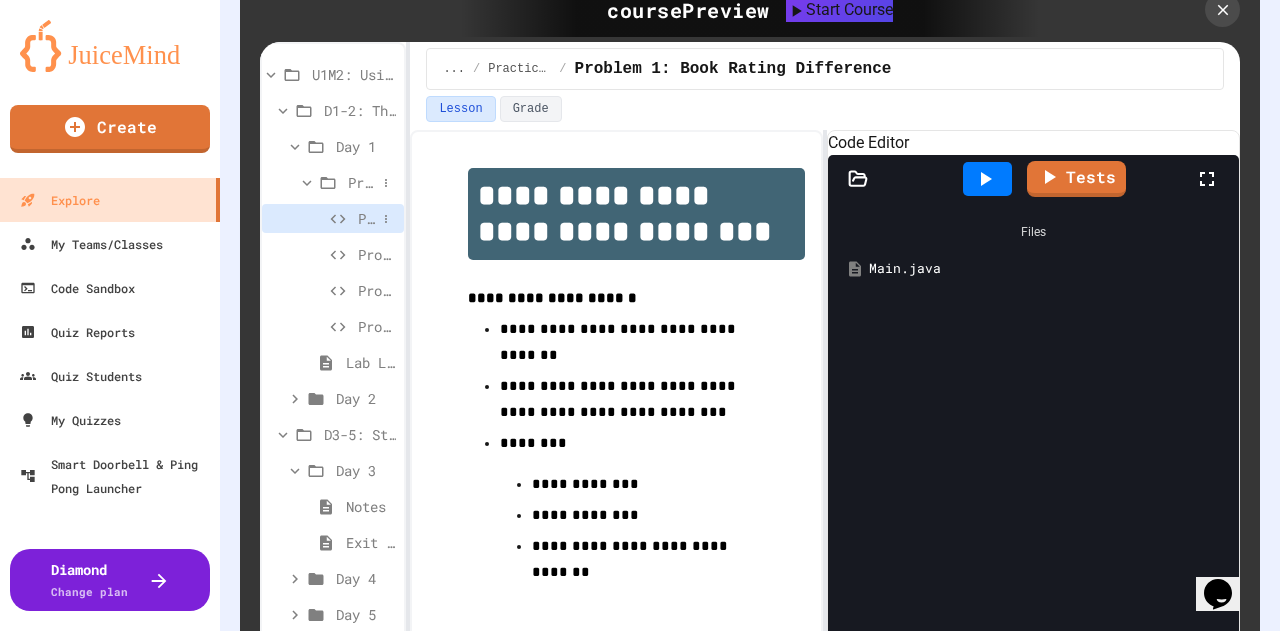 click 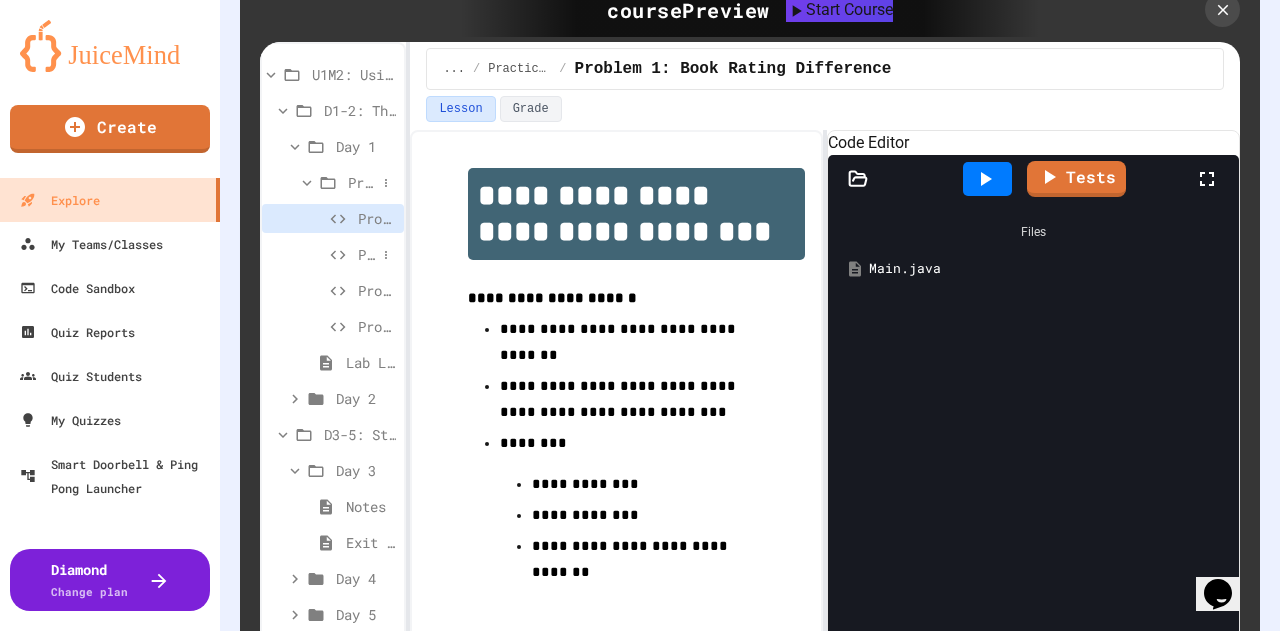 click on "Problem 2: Page Count Comparison" at bounding box center [333, 254] 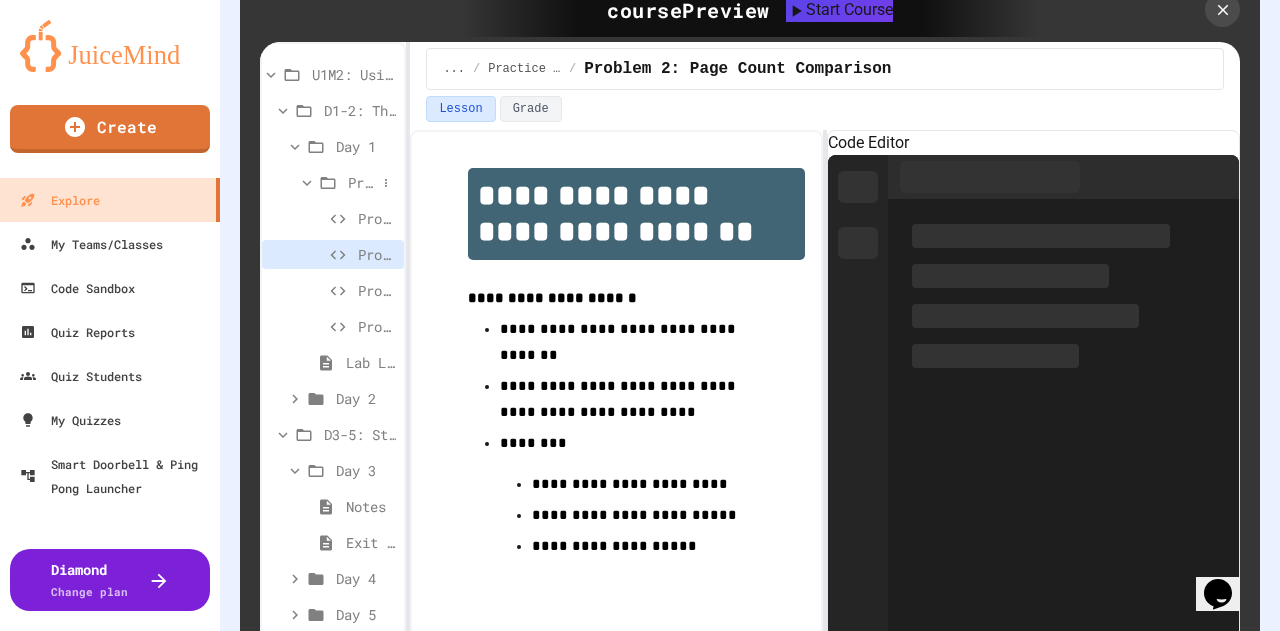 click on "Problem 1: Book Rating Difference" at bounding box center (333, 218) 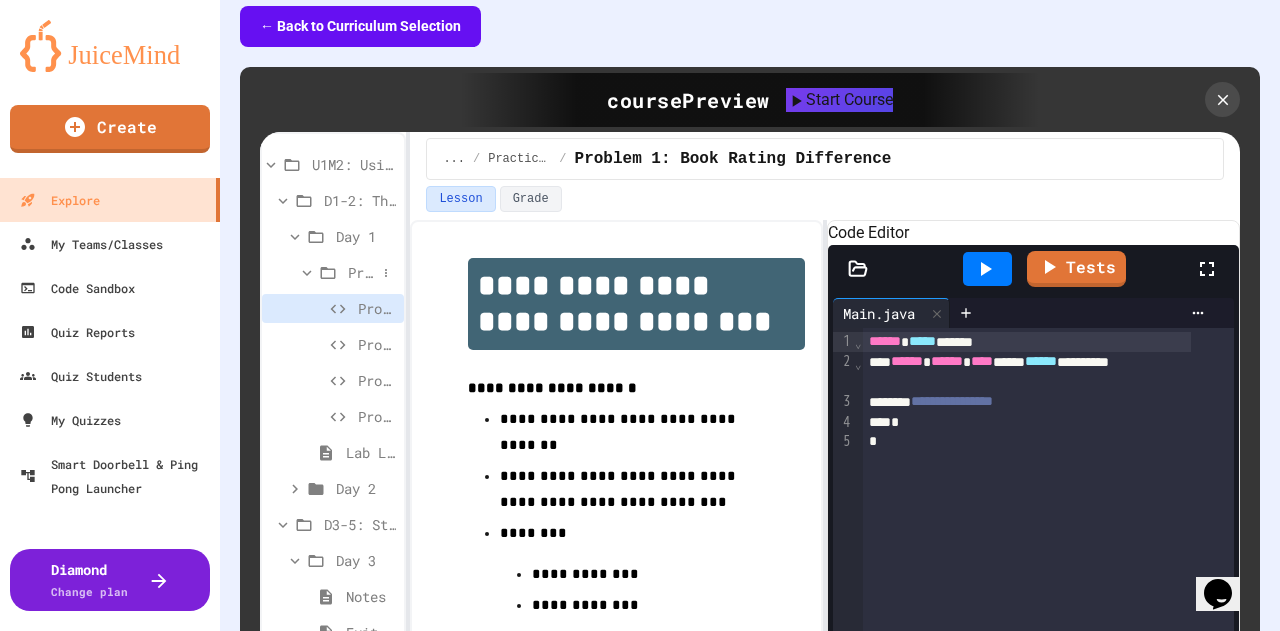 scroll, scrollTop: 490, scrollLeft: 0, axis: vertical 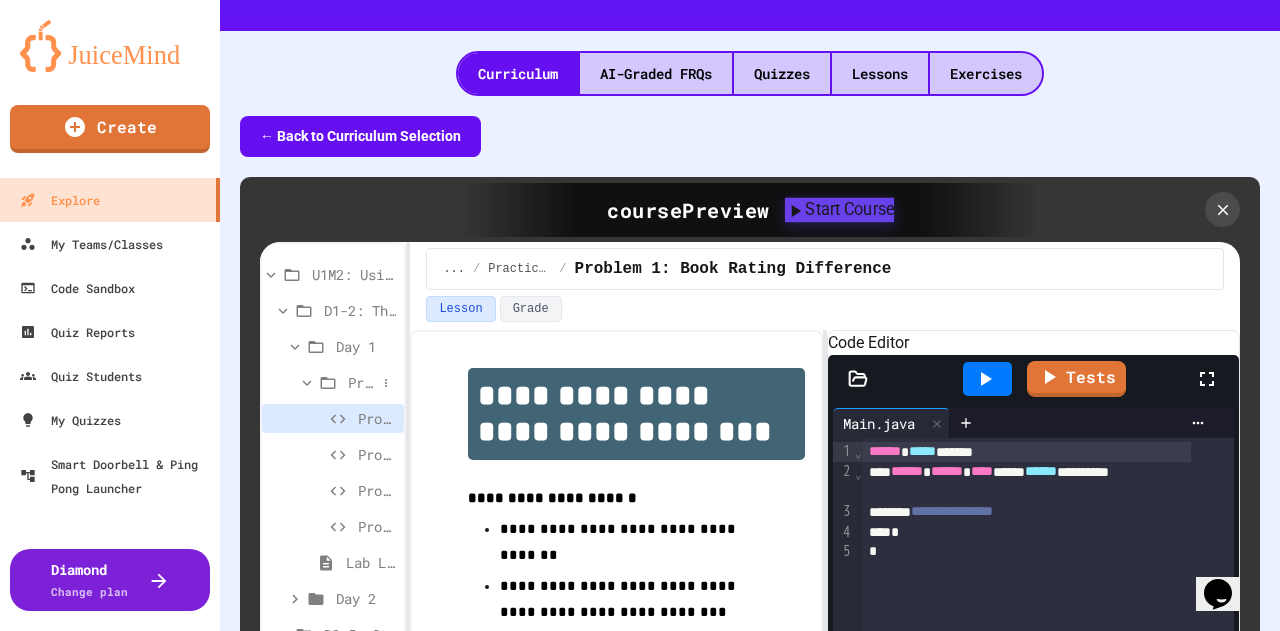 click on "Start Course" at bounding box center (839, 210) 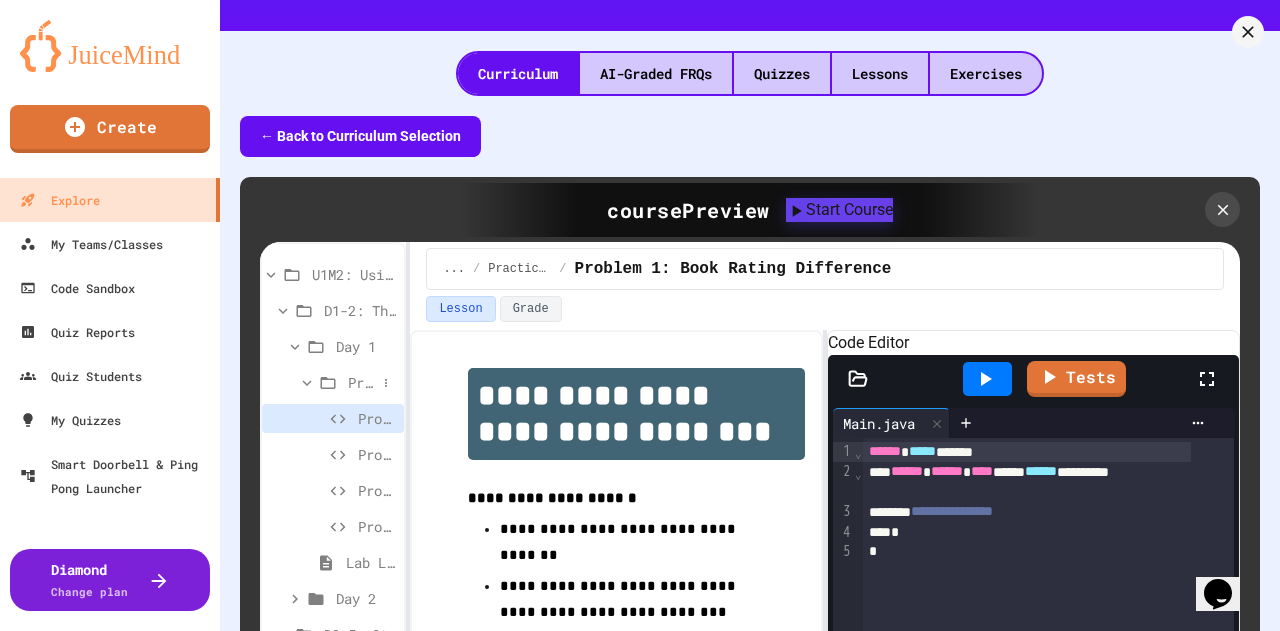 click 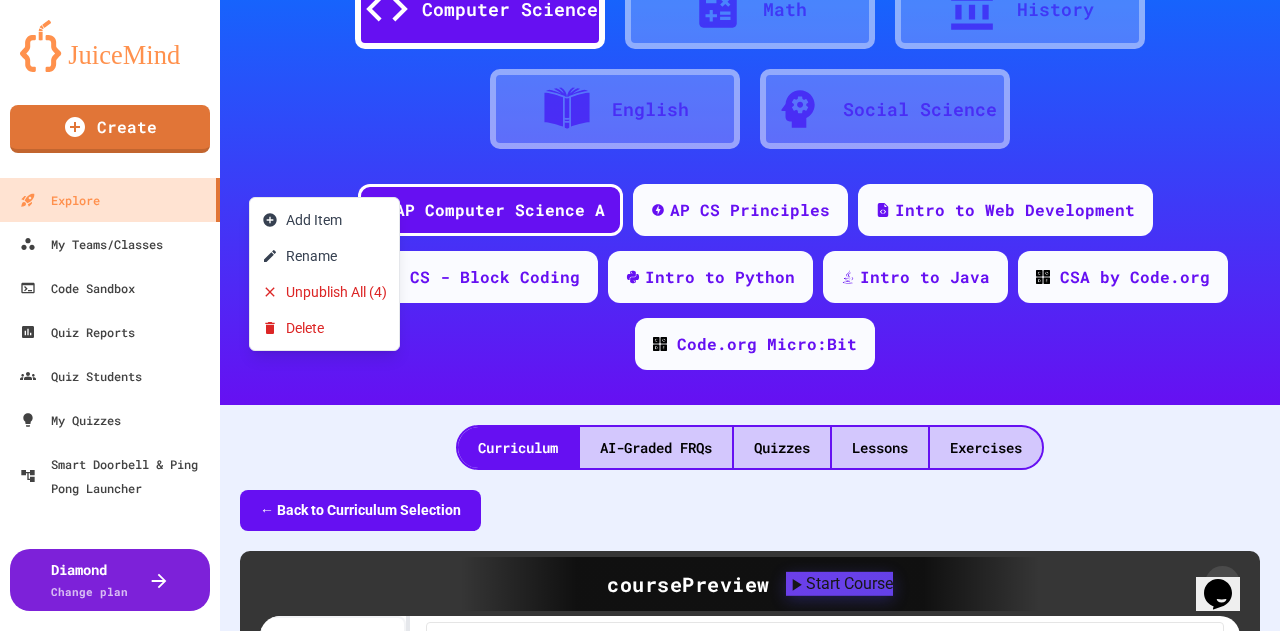 scroll, scrollTop: 90, scrollLeft: 0, axis: vertical 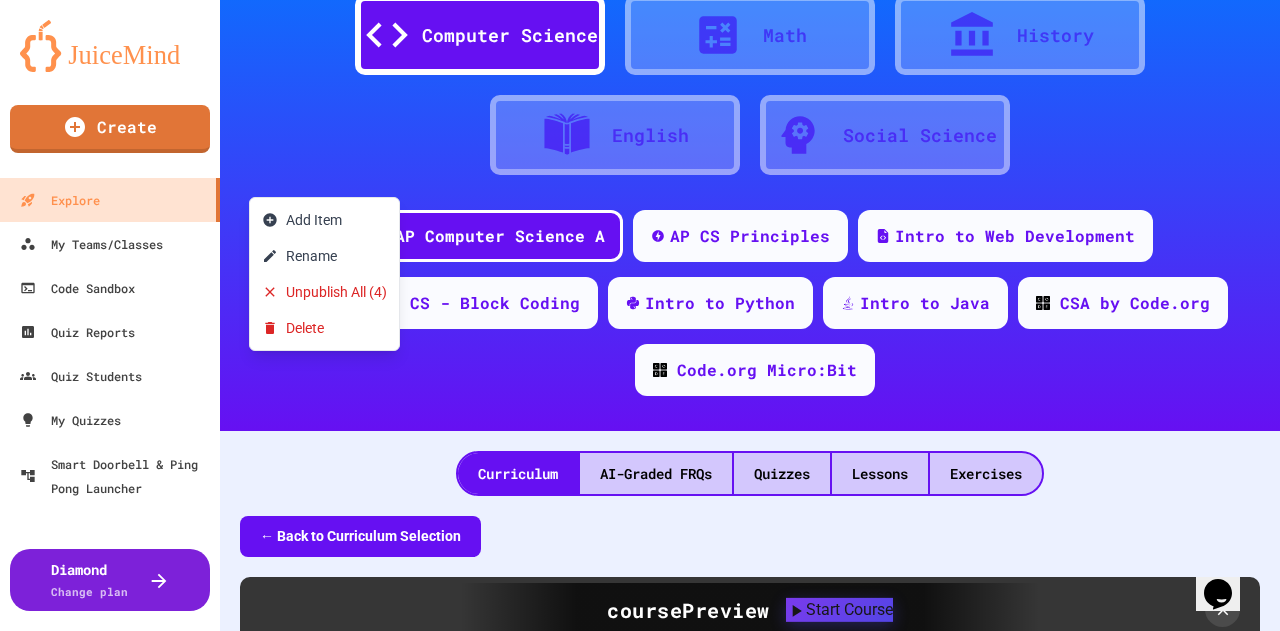 click at bounding box center [640, 315] 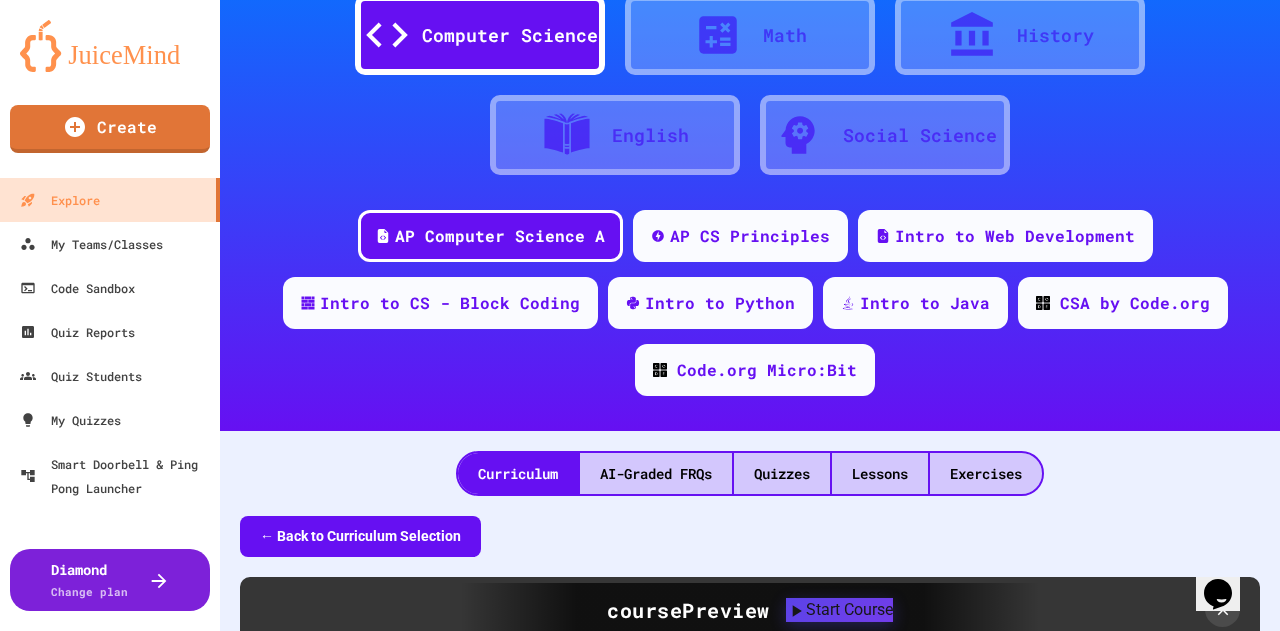 click on "AP CS Principles" at bounding box center [750, 236] 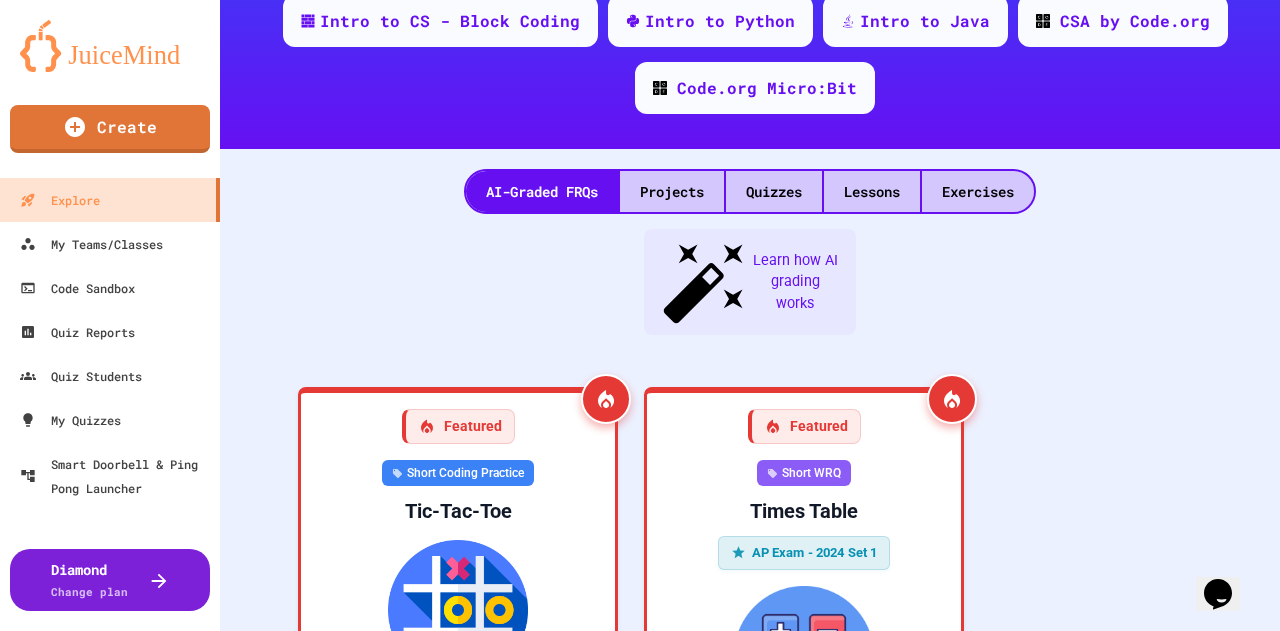 scroll, scrollTop: 390, scrollLeft: 0, axis: vertical 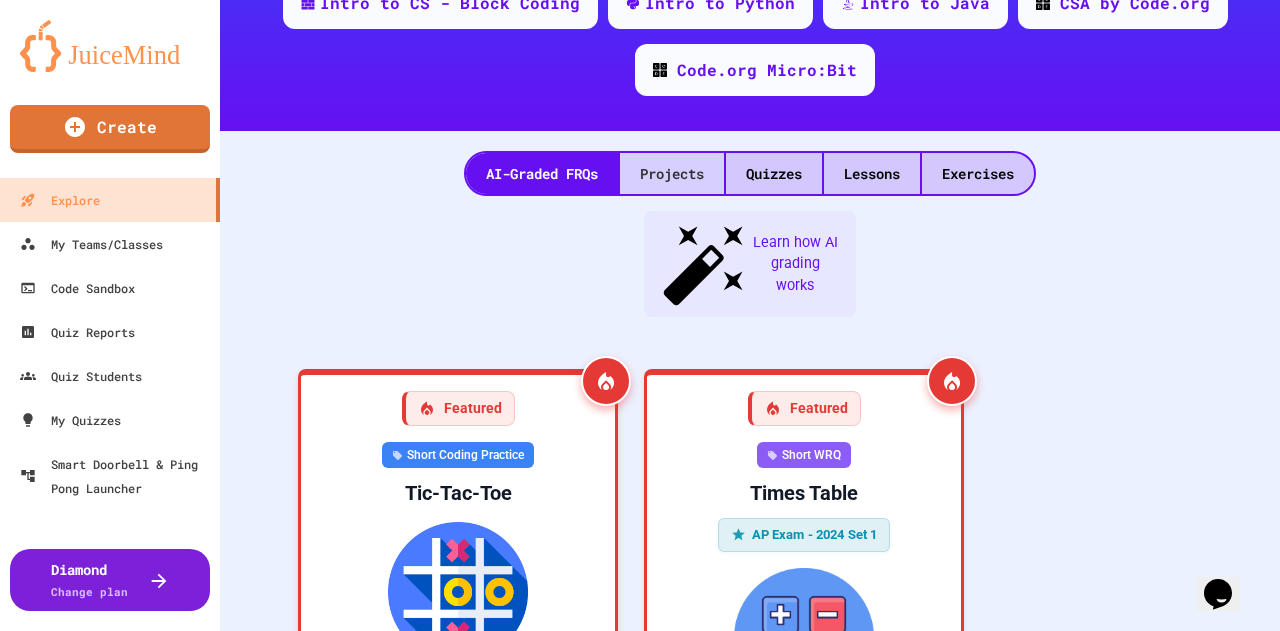 click on "Projects" at bounding box center (672, 173) 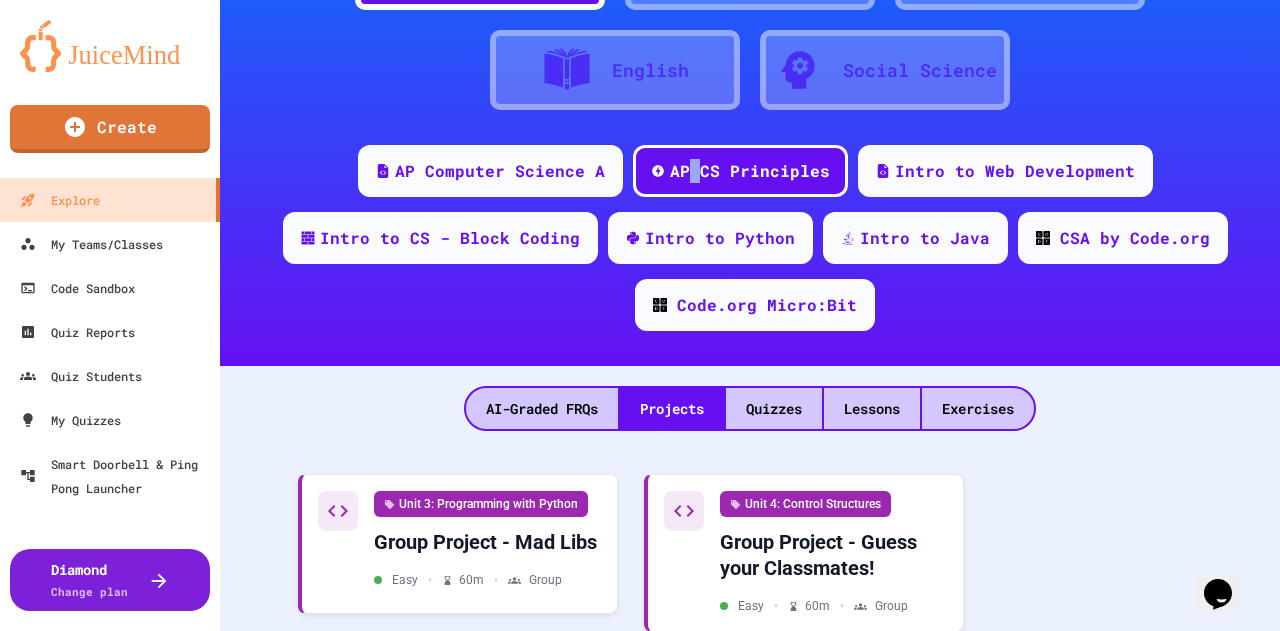 scroll, scrollTop: 108, scrollLeft: 0, axis: vertical 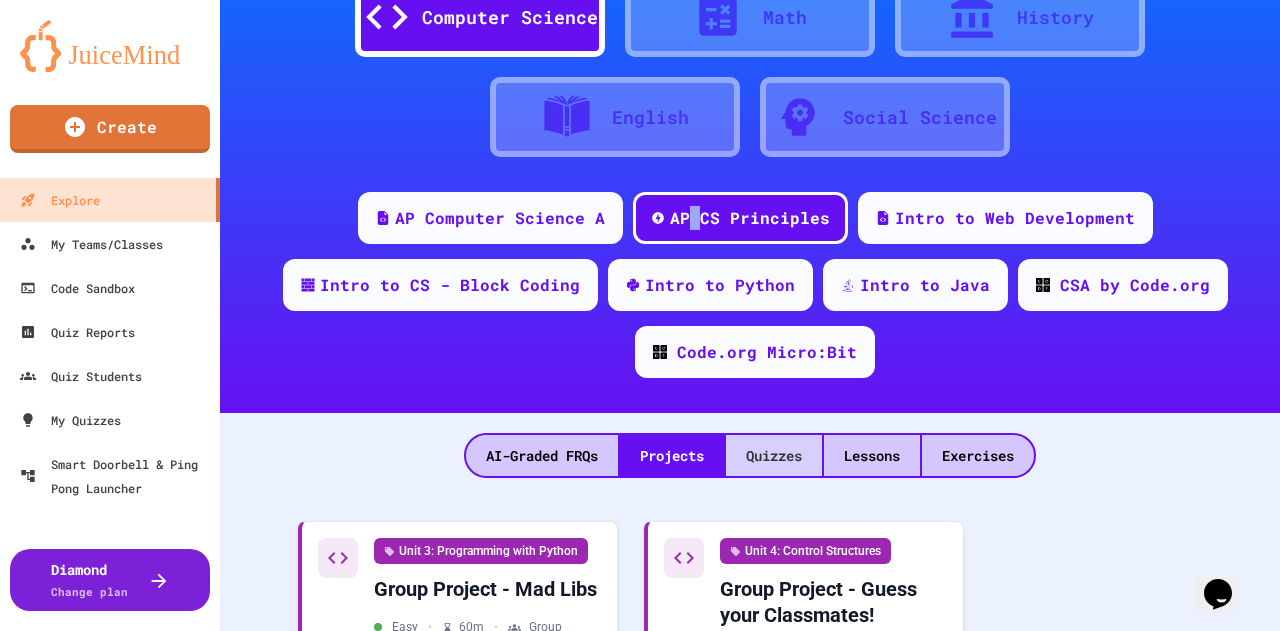 click on "Quizzes" at bounding box center (774, 455) 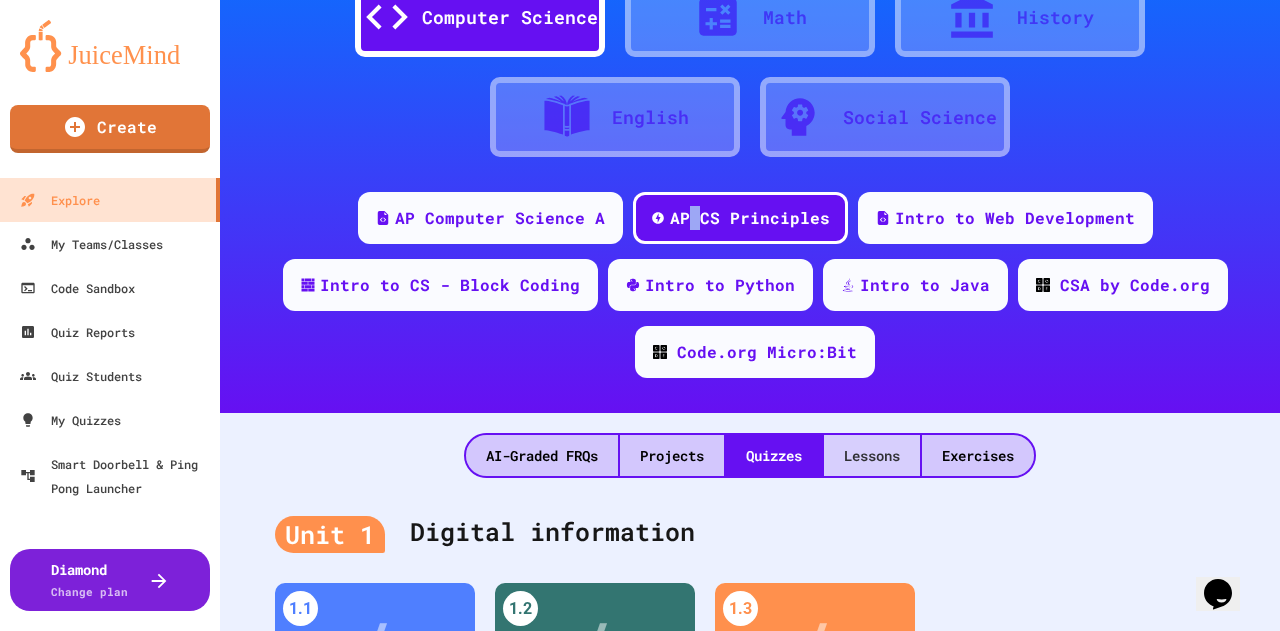 click on "Lessons" at bounding box center (872, 455) 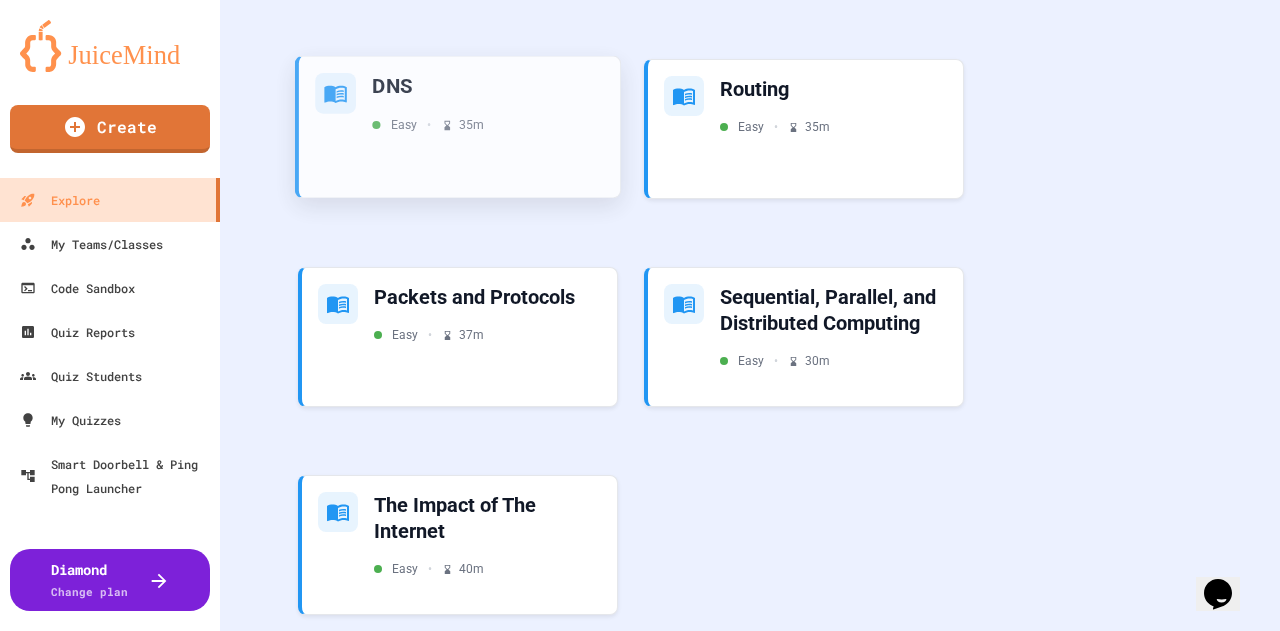 scroll, scrollTop: 6608, scrollLeft: 0, axis: vertical 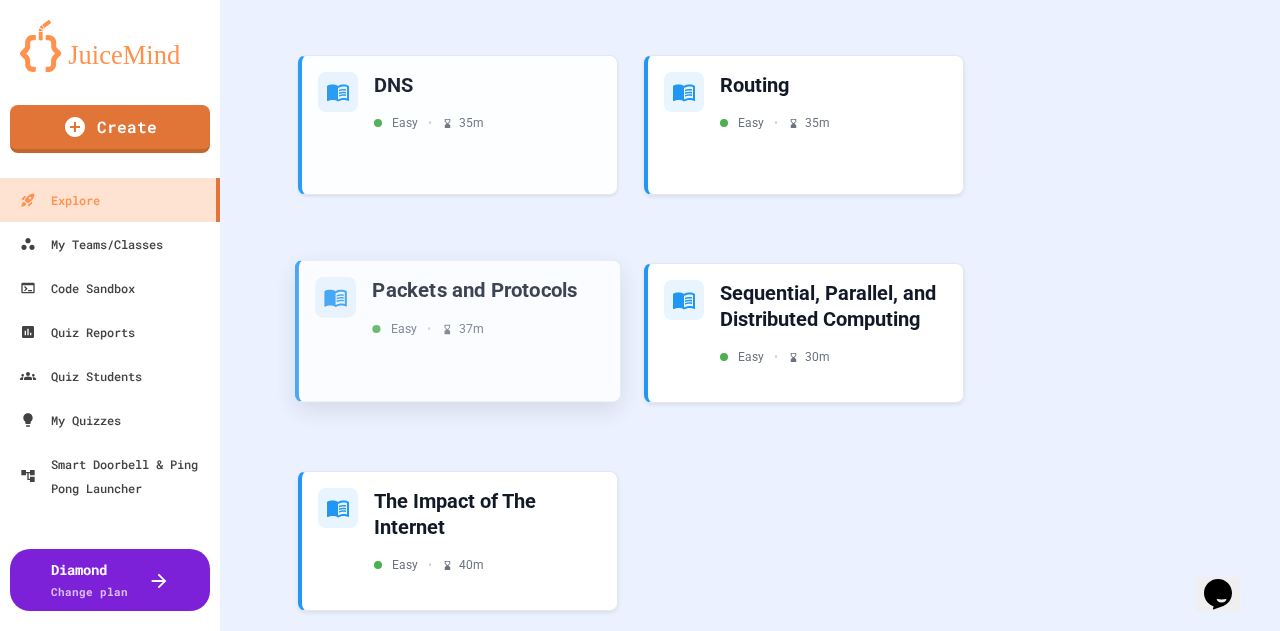 click on "Packets and Protocols Easy • 37 m" at bounding box center (488, 307) 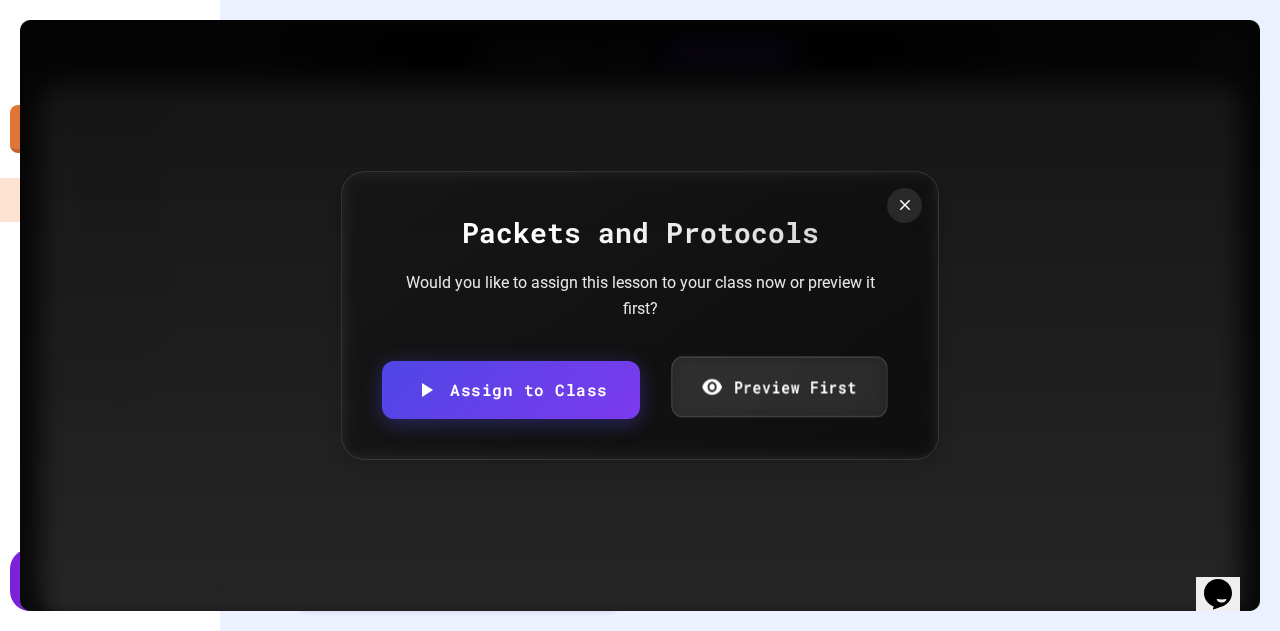 click on "Preview First" at bounding box center [779, 387] 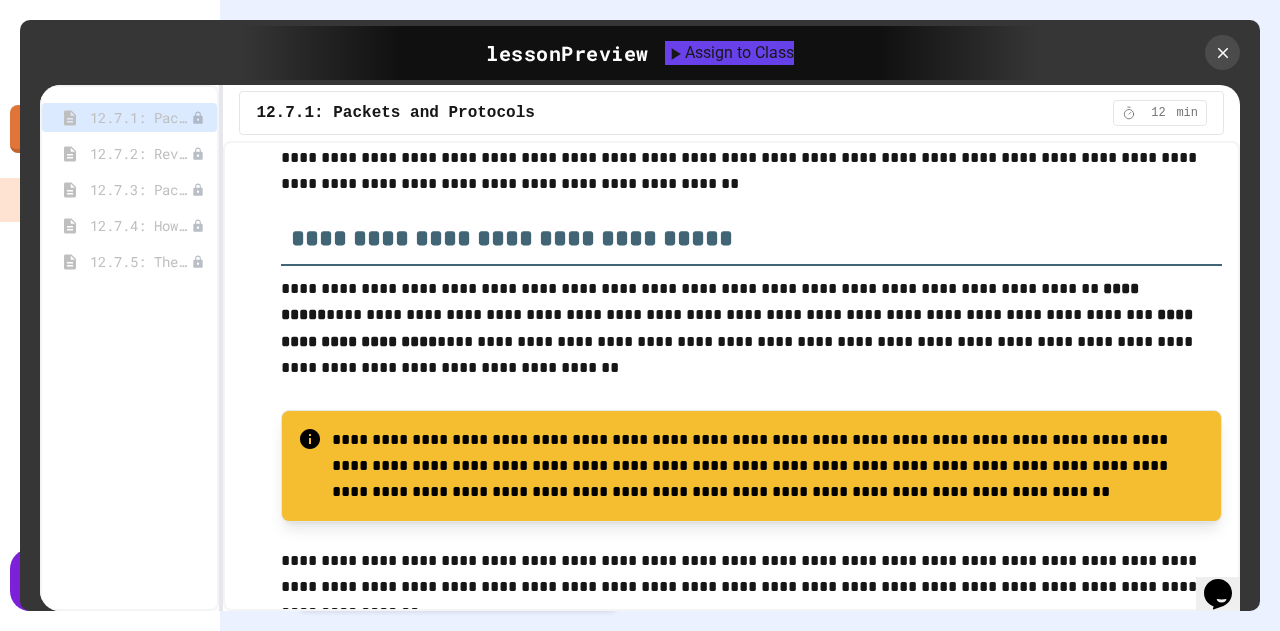 scroll, scrollTop: 0, scrollLeft: 0, axis: both 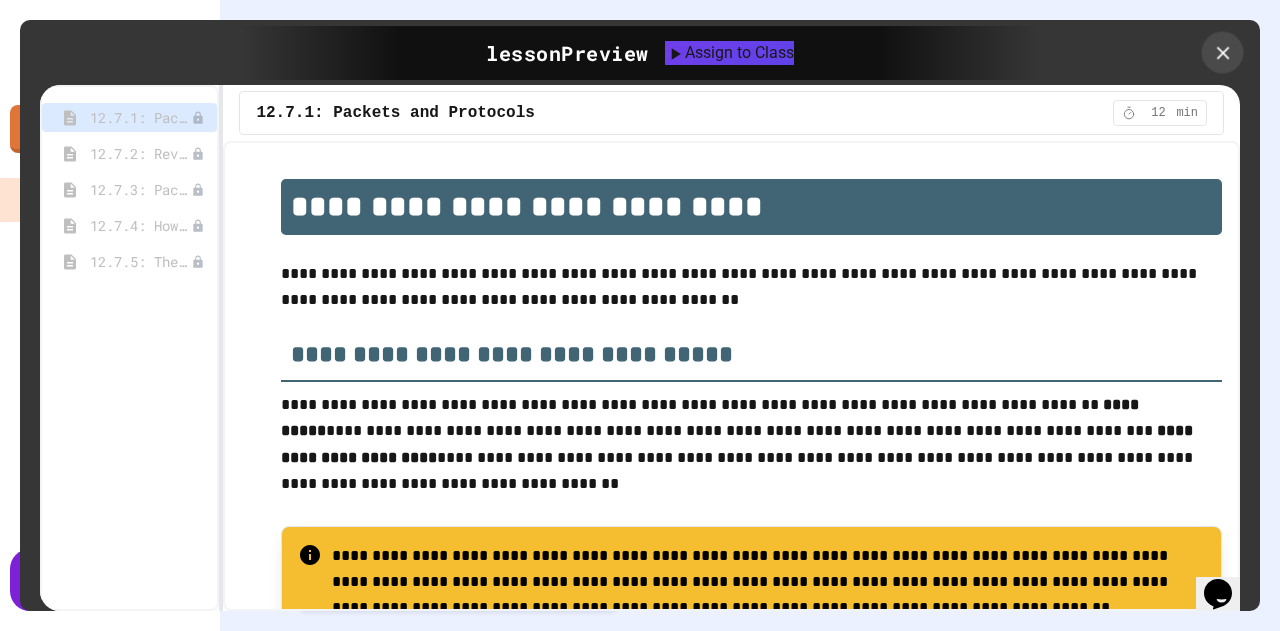 click 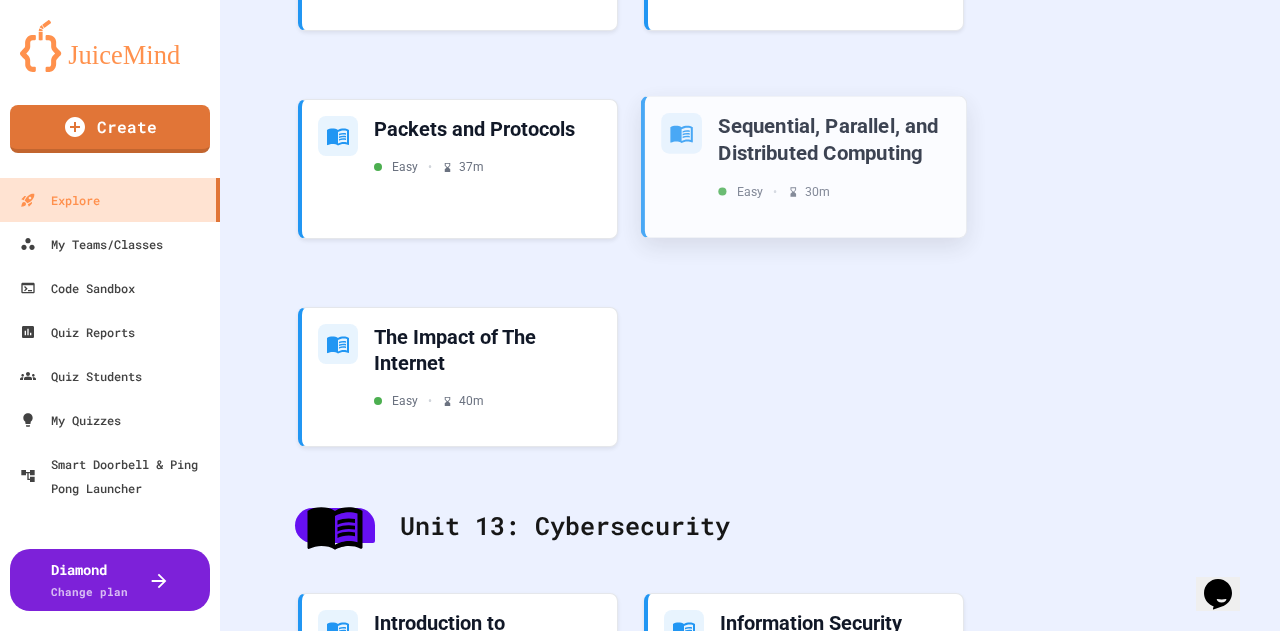 scroll, scrollTop: 7008, scrollLeft: 0, axis: vertical 